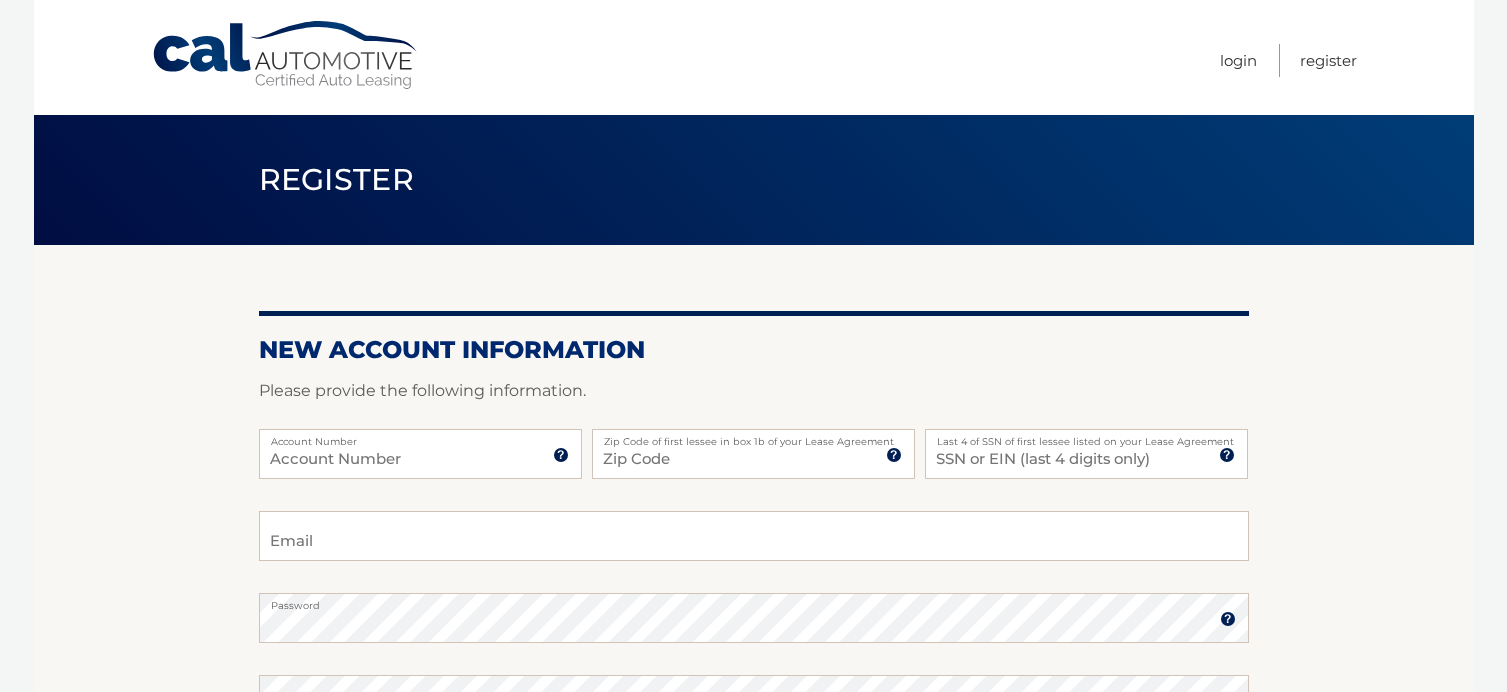 scroll, scrollTop: 0, scrollLeft: 0, axis: both 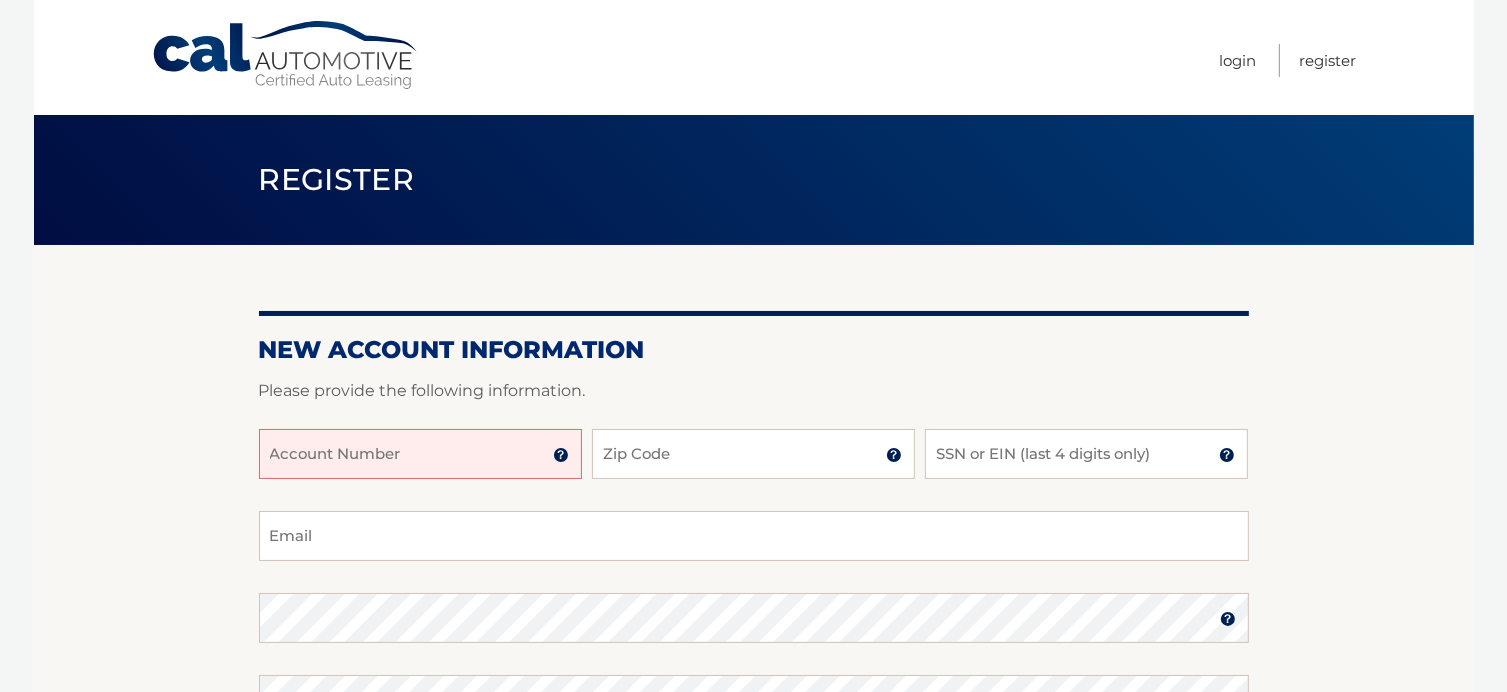 click on "Account Number" at bounding box center [420, 454] 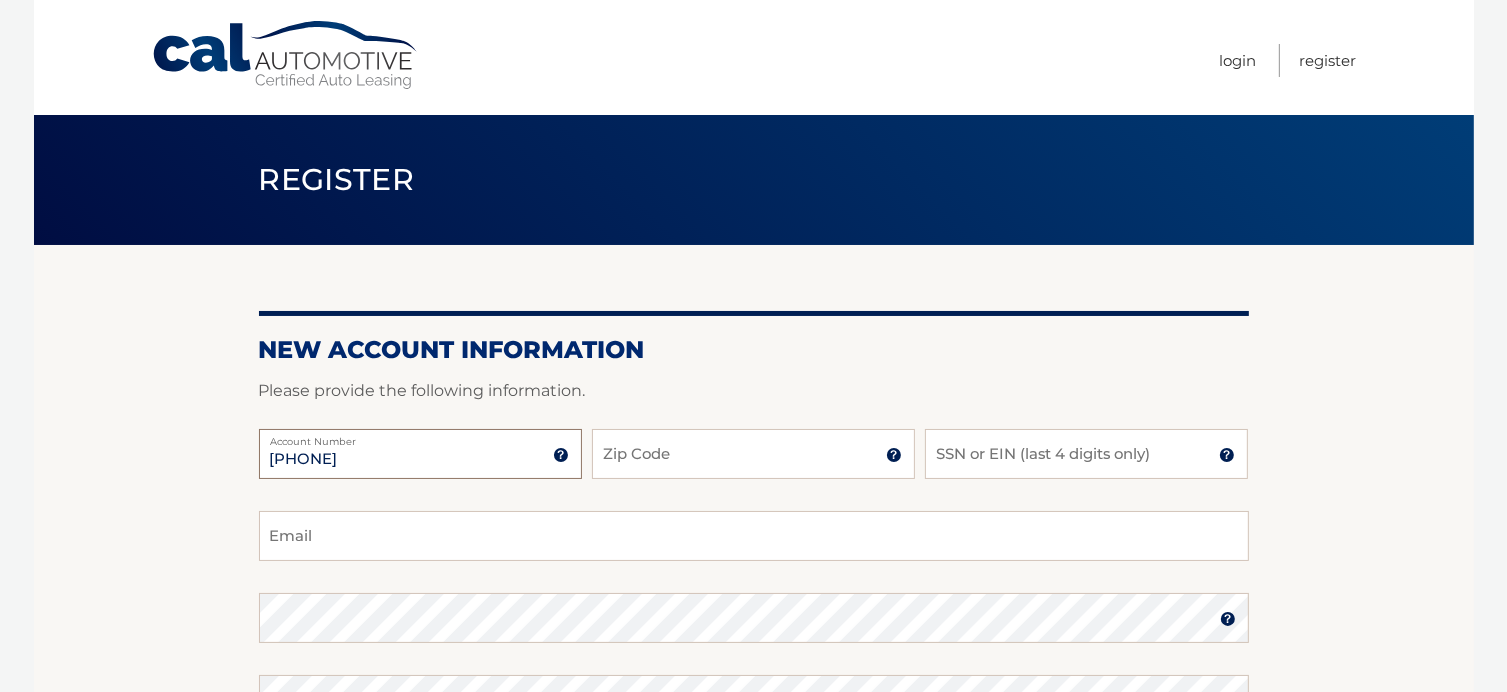 type on "[PHONE]" 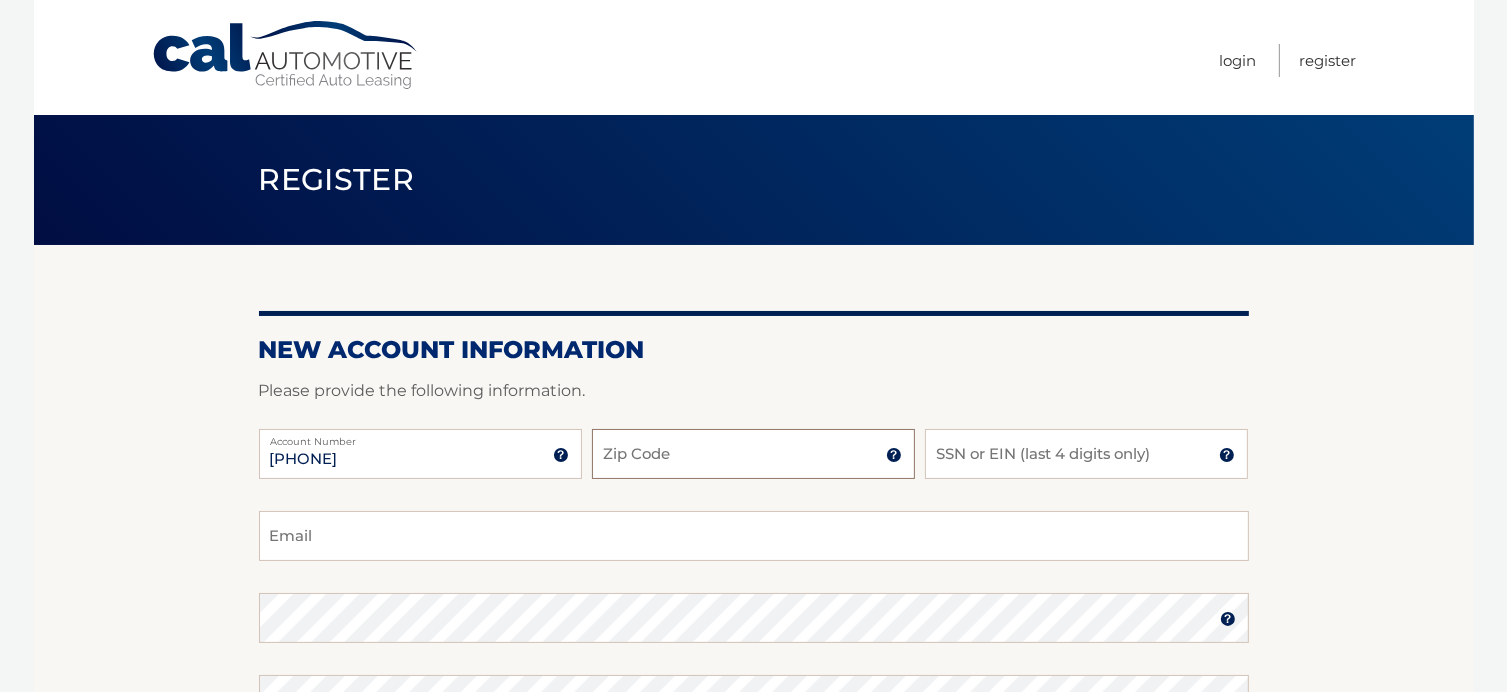 drag, startPoint x: 731, startPoint y: 449, endPoint x: 728, endPoint y: 428, distance: 21.213203 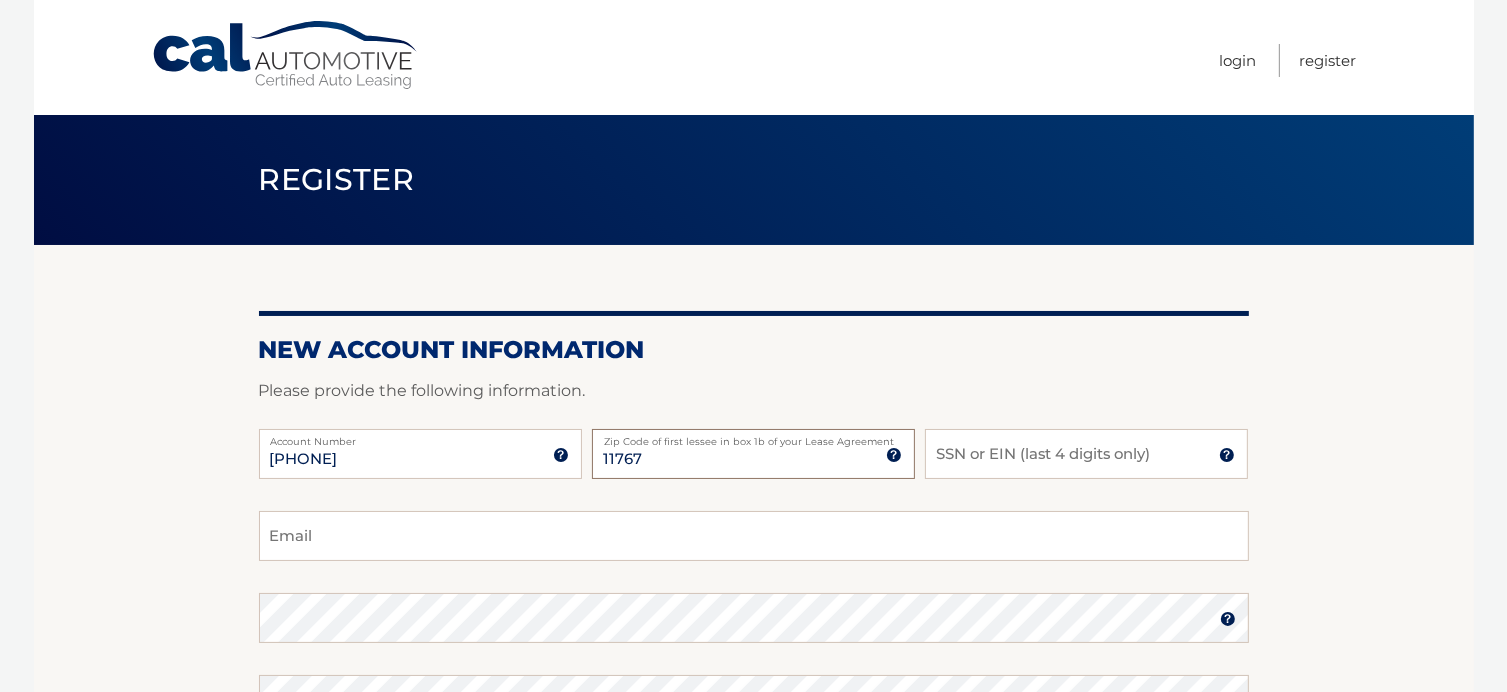 type on "11767" 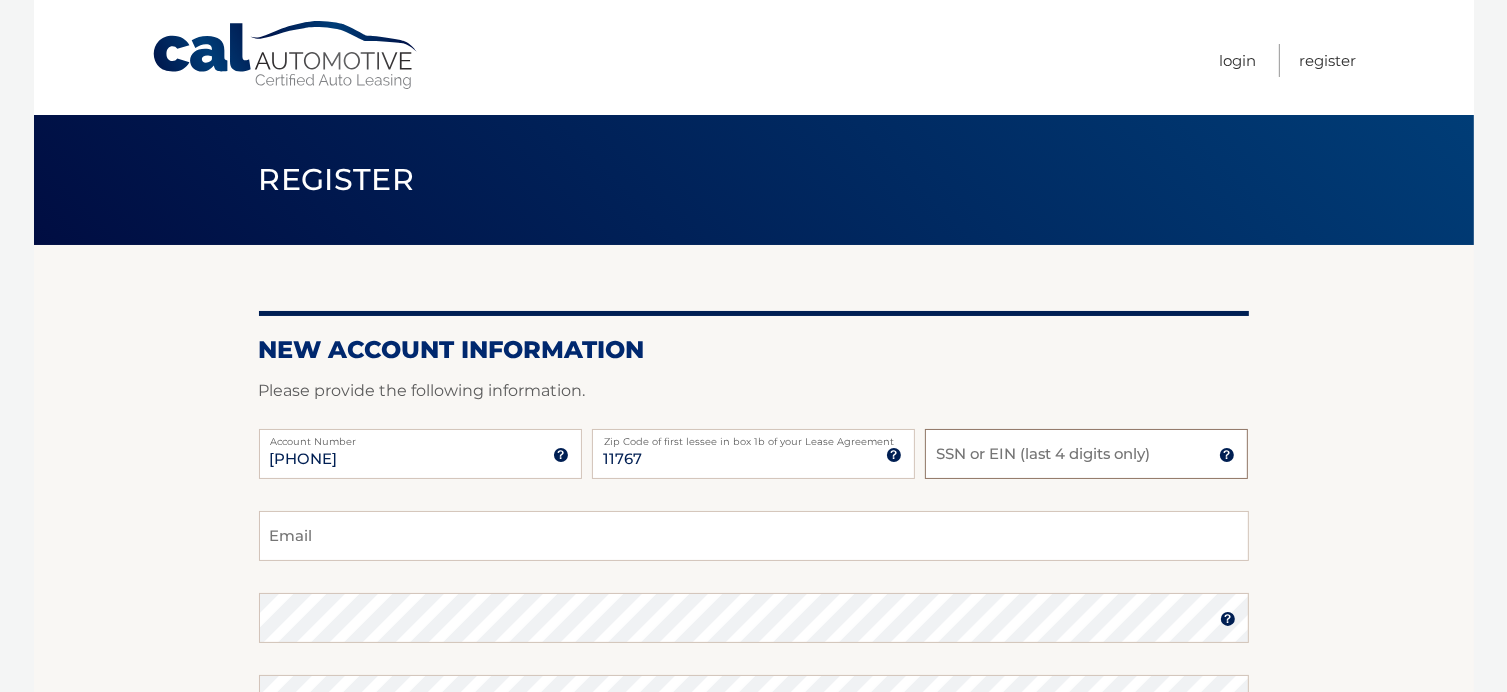 click on "SSN or EIN (last 4 digits only)" at bounding box center [1086, 454] 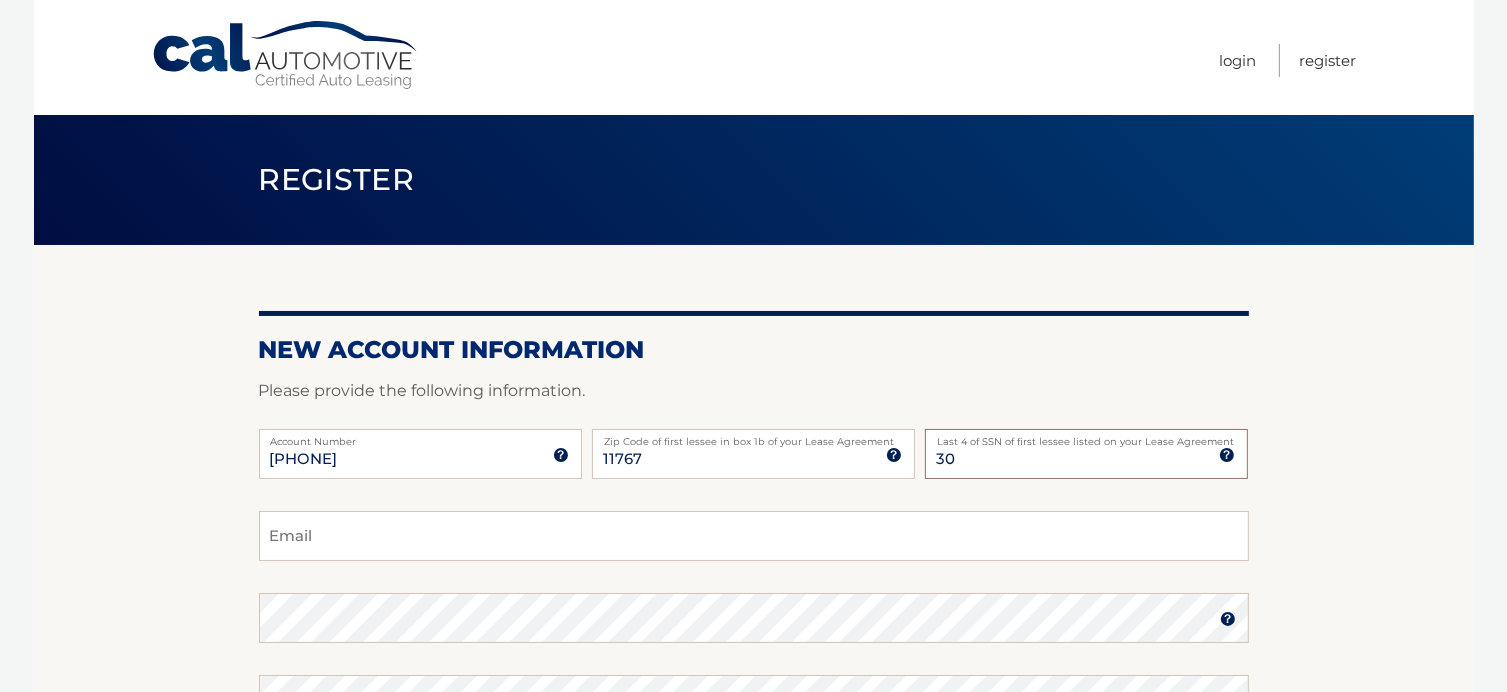 type on "3" 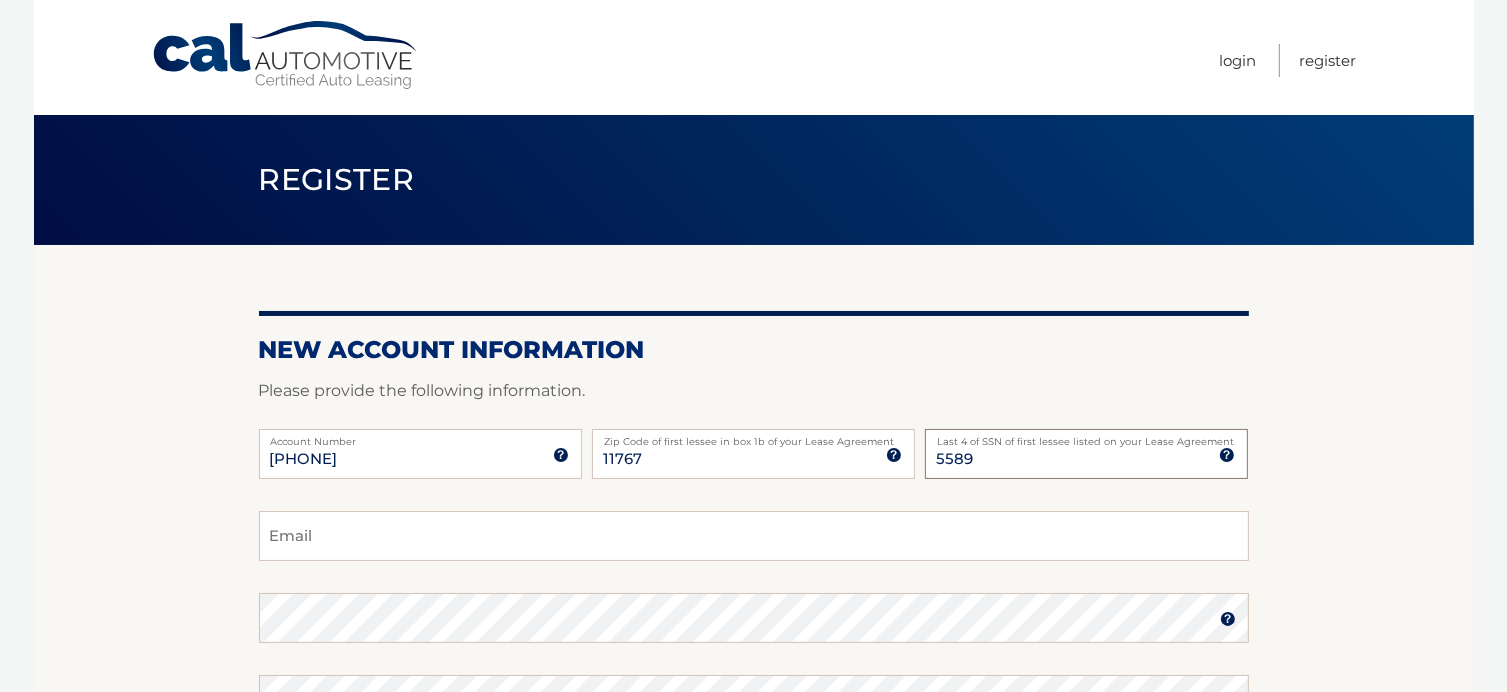 type on "5589" 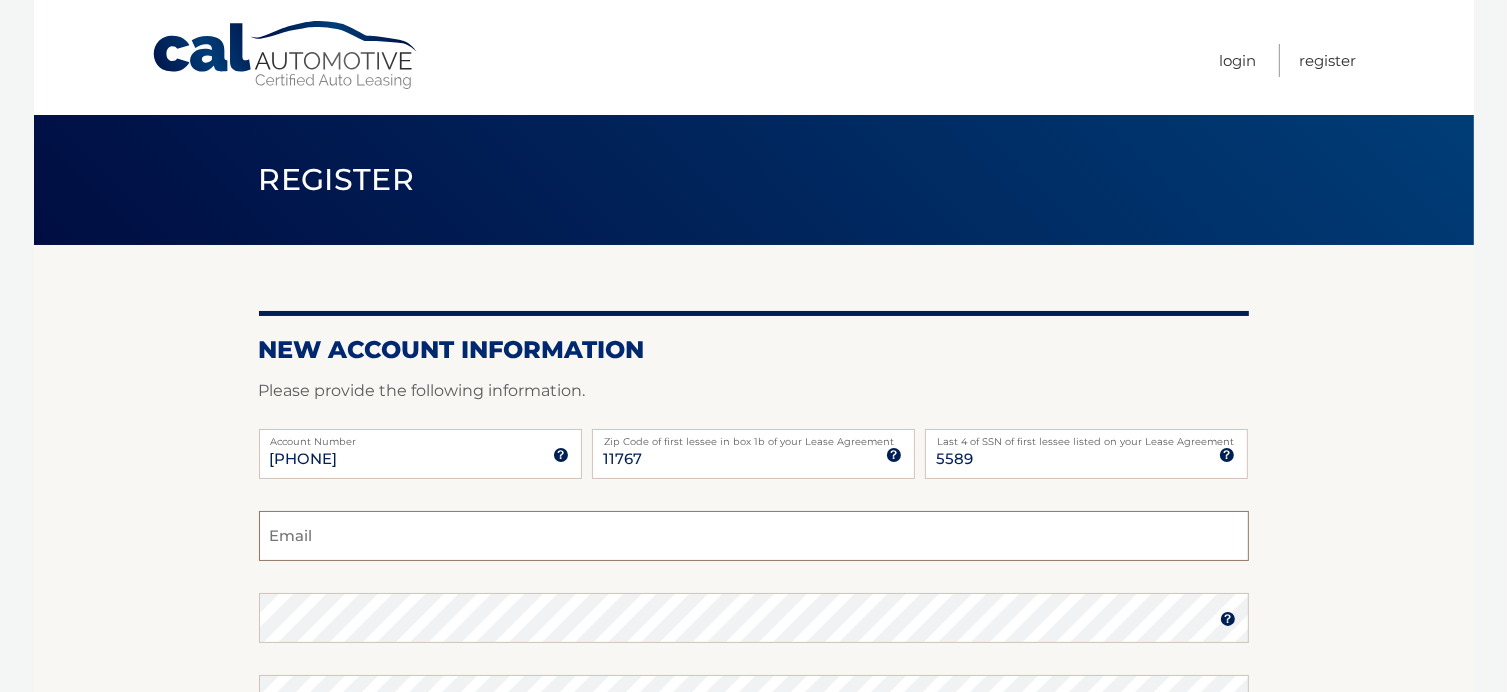 click on "Email" at bounding box center [754, 536] 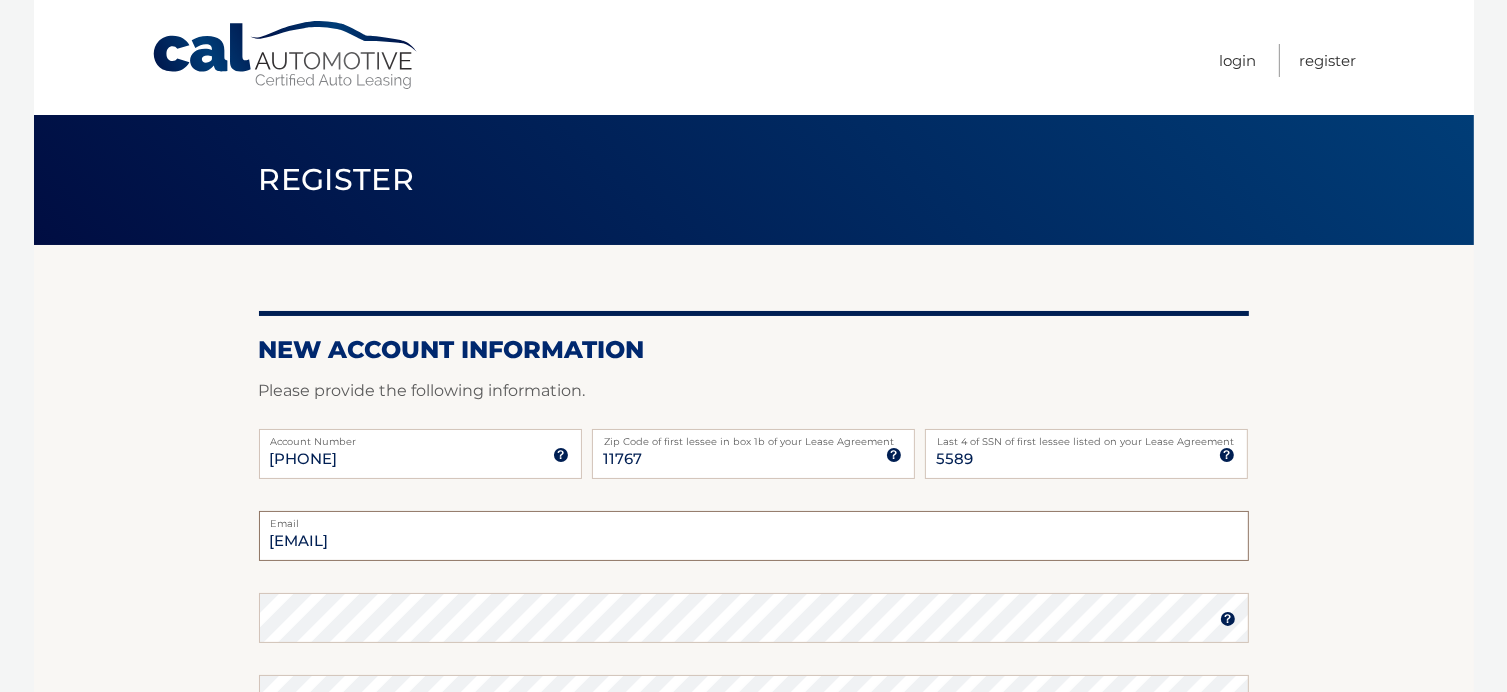 type on "[EMAIL]" 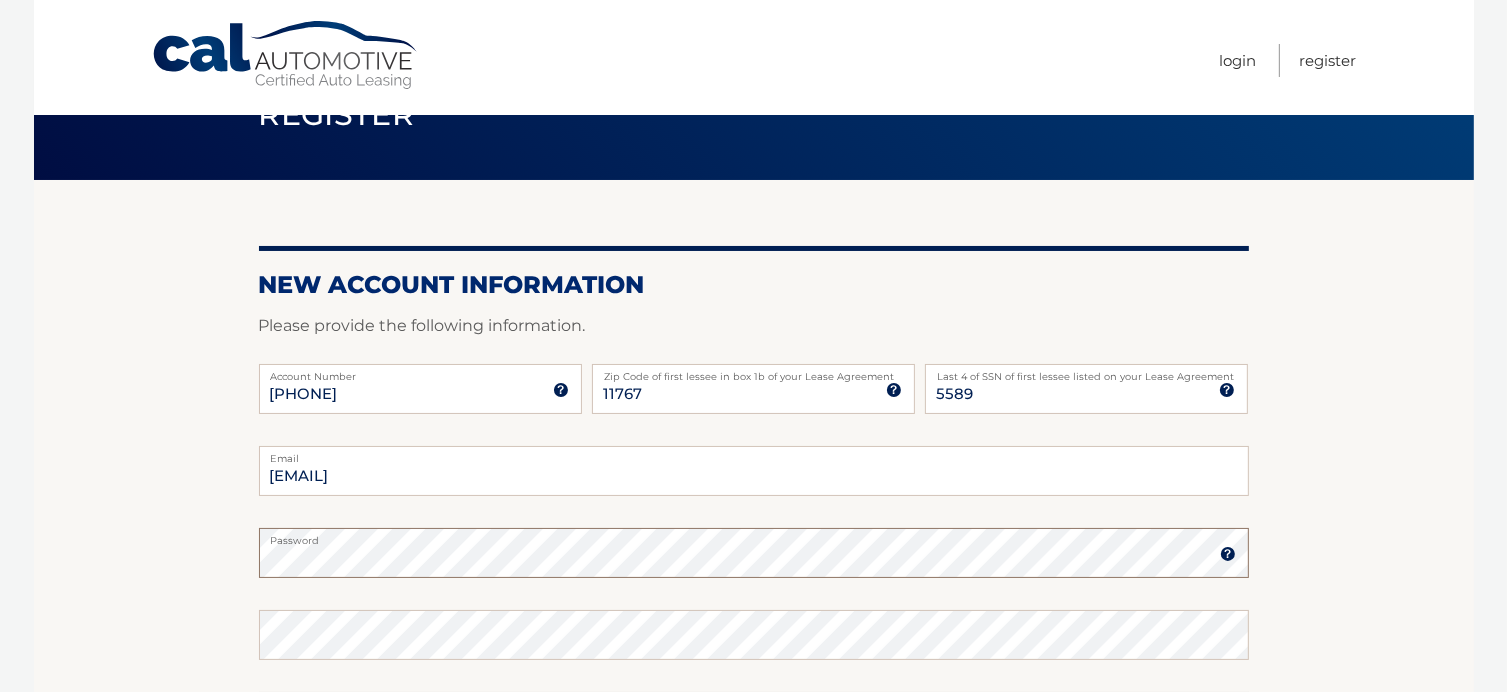 scroll, scrollTop: 100, scrollLeft: 0, axis: vertical 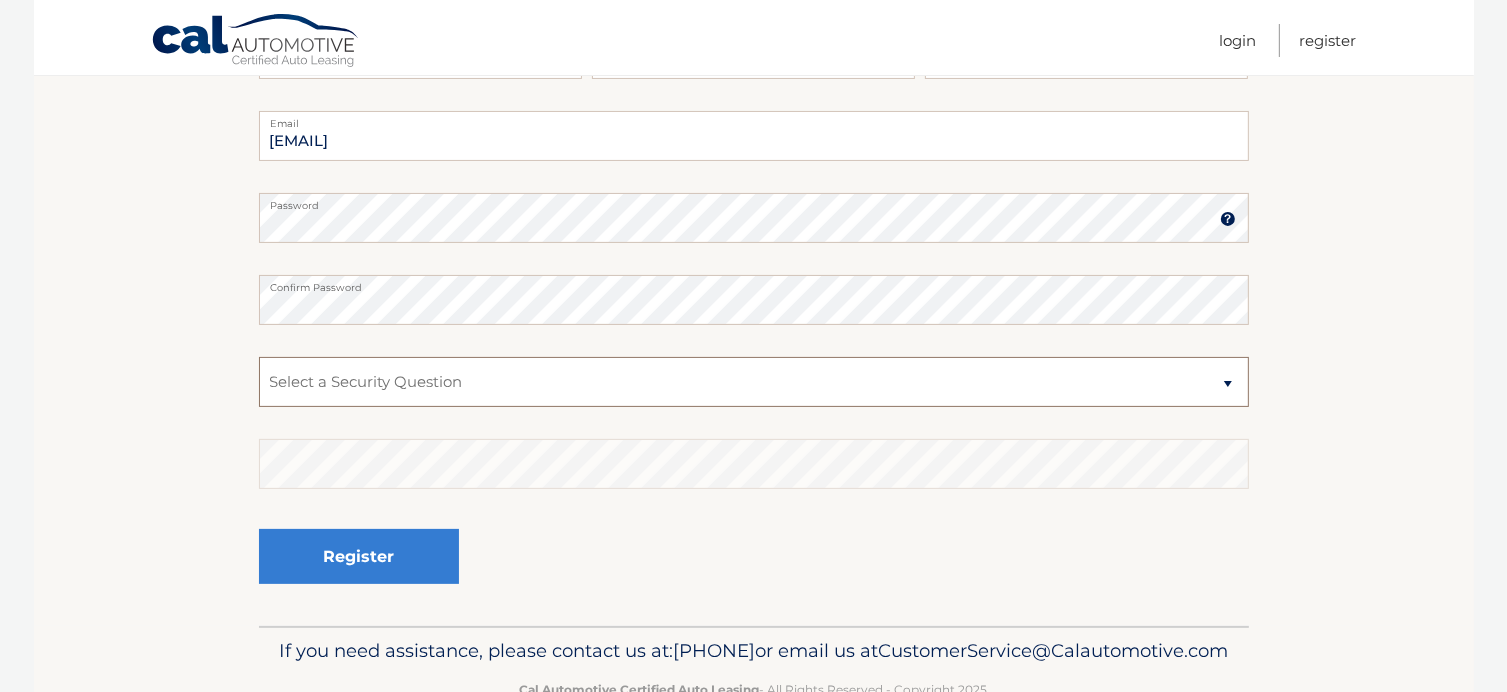 click on "Select a Security Question
What was the name of your elementary school?
What is your mother’s maiden name?
What street did you live on in the third grade?
In what city or town was your first job?
What was your childhood phone number including area code? (e.g., 000-000-0000)" at bounding box center [754, 382] 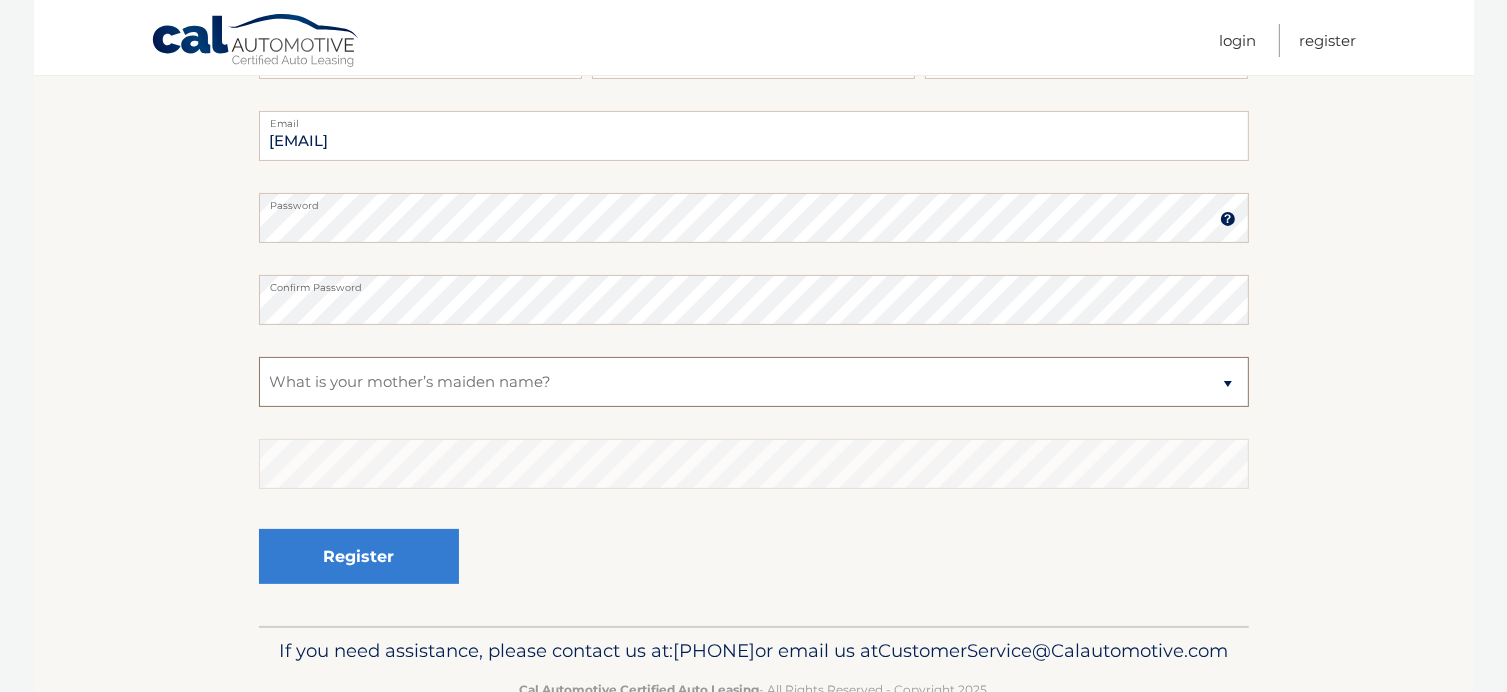 click on "Select a Security Question
What was the name of your elementary school?
What is your mother’s maiden name?
What street did you live on in the third grade?
In what city or town was your first job?
What was your childhood phone number including area code? (e.g., 000-000-0000)" at bounding box center [754, 382] 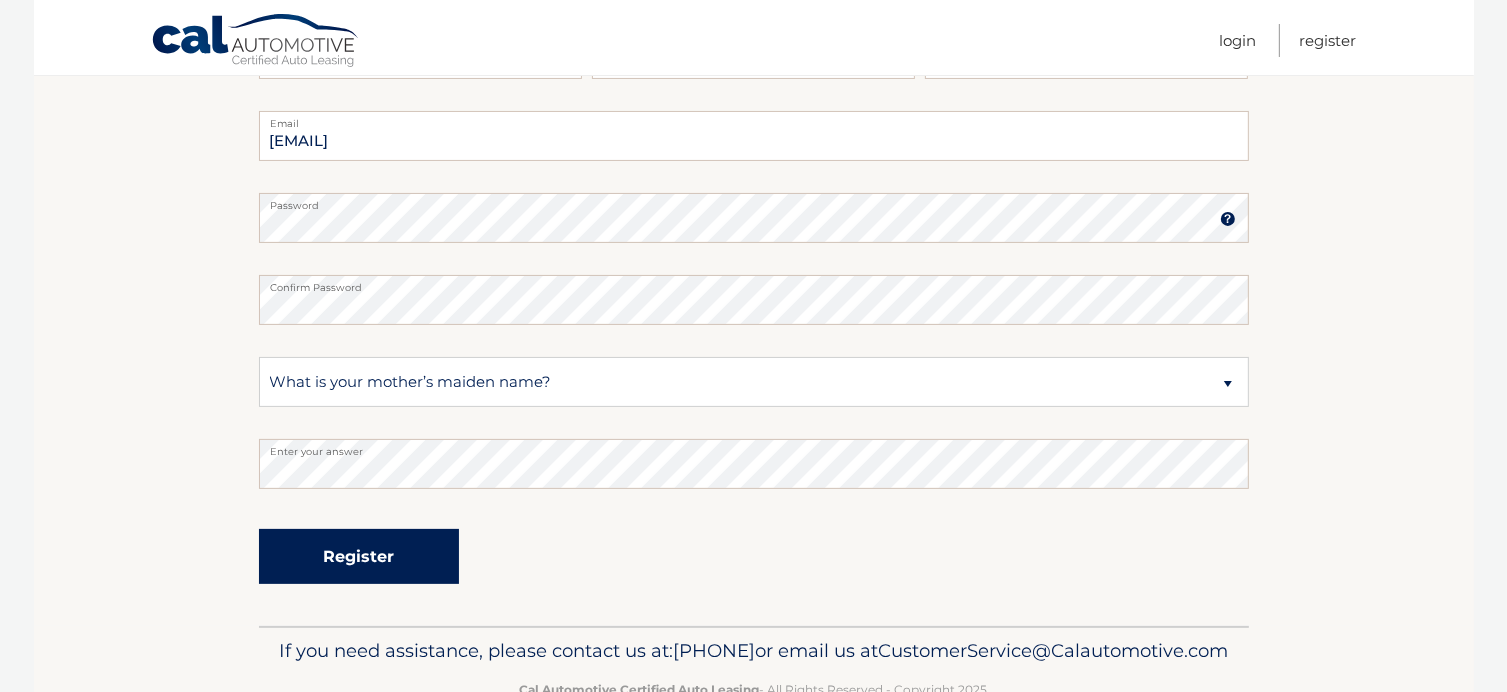 click on "Register" at bounding box center (359, 556) 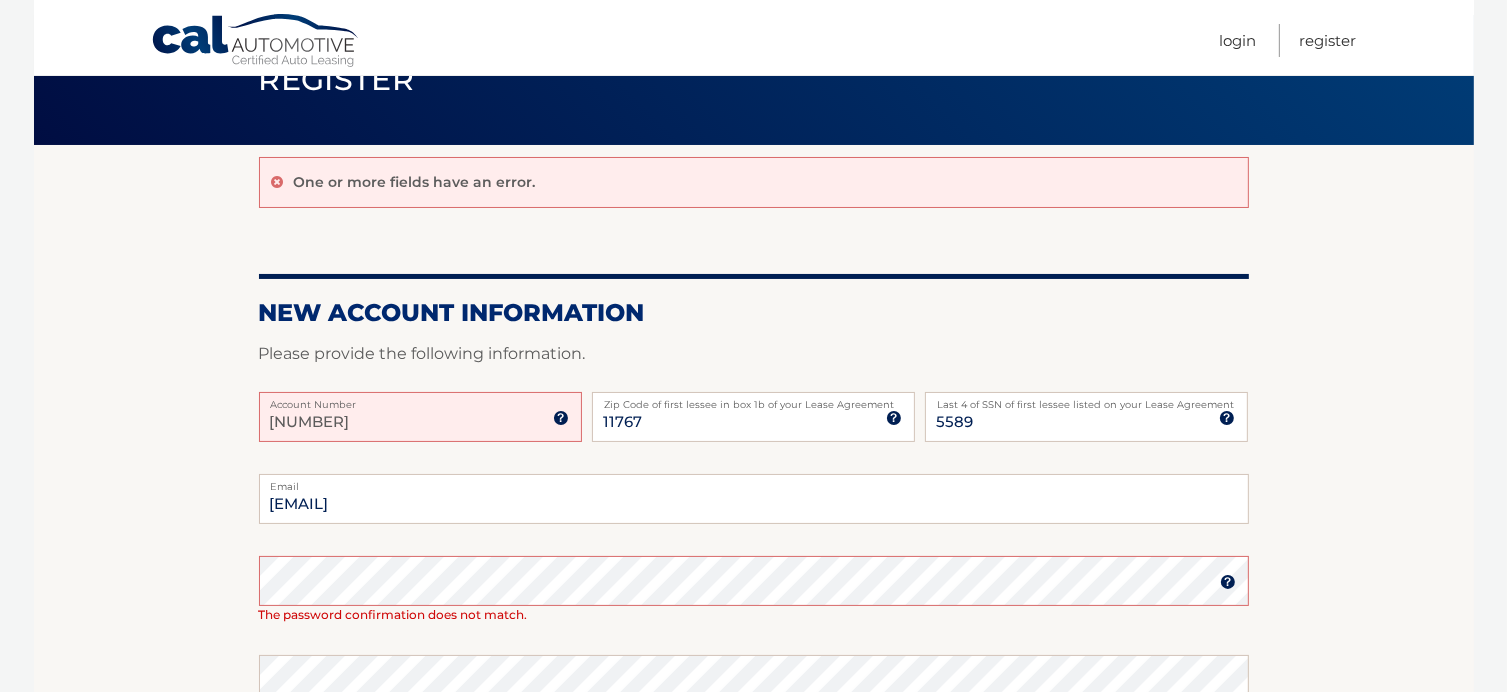 scroll, scrollTop: 200, scrollLeft: 0, axis: vertical 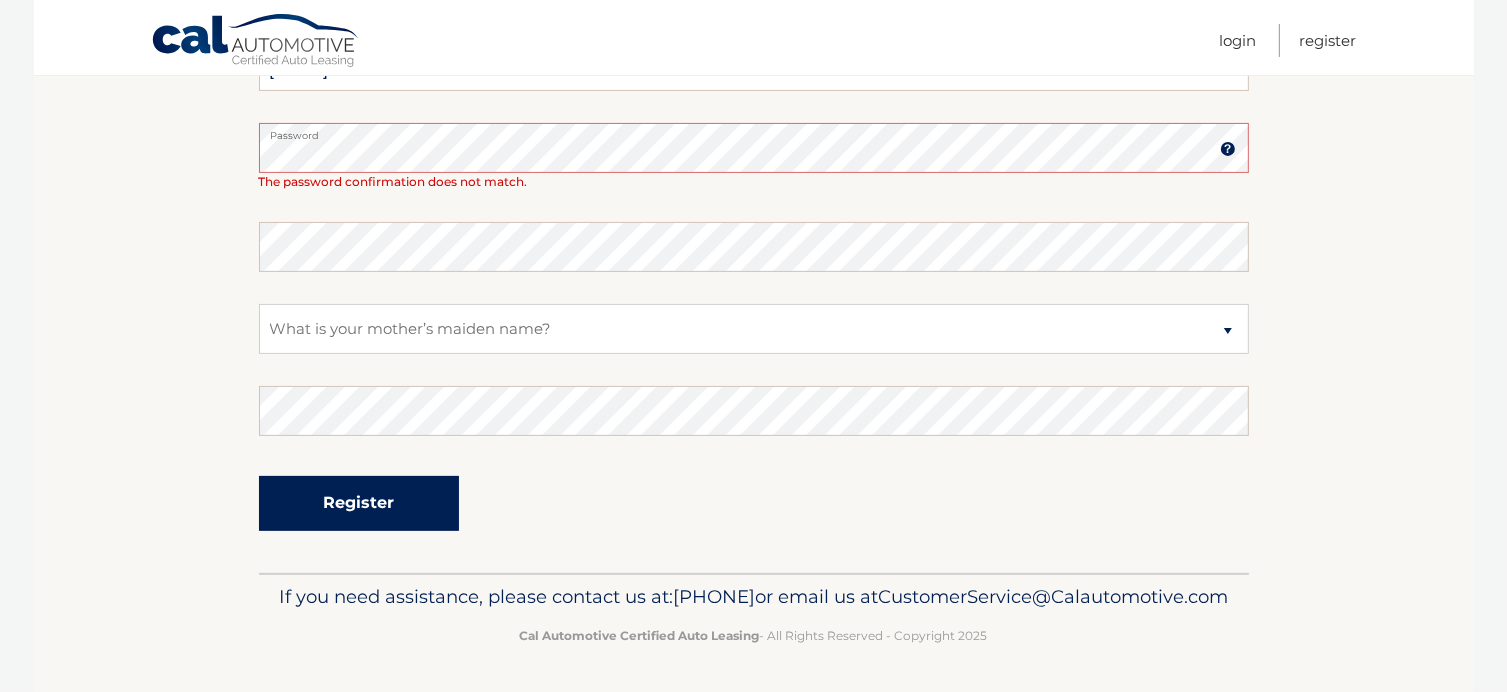 click on "Register" at bounding box center [359, 503] 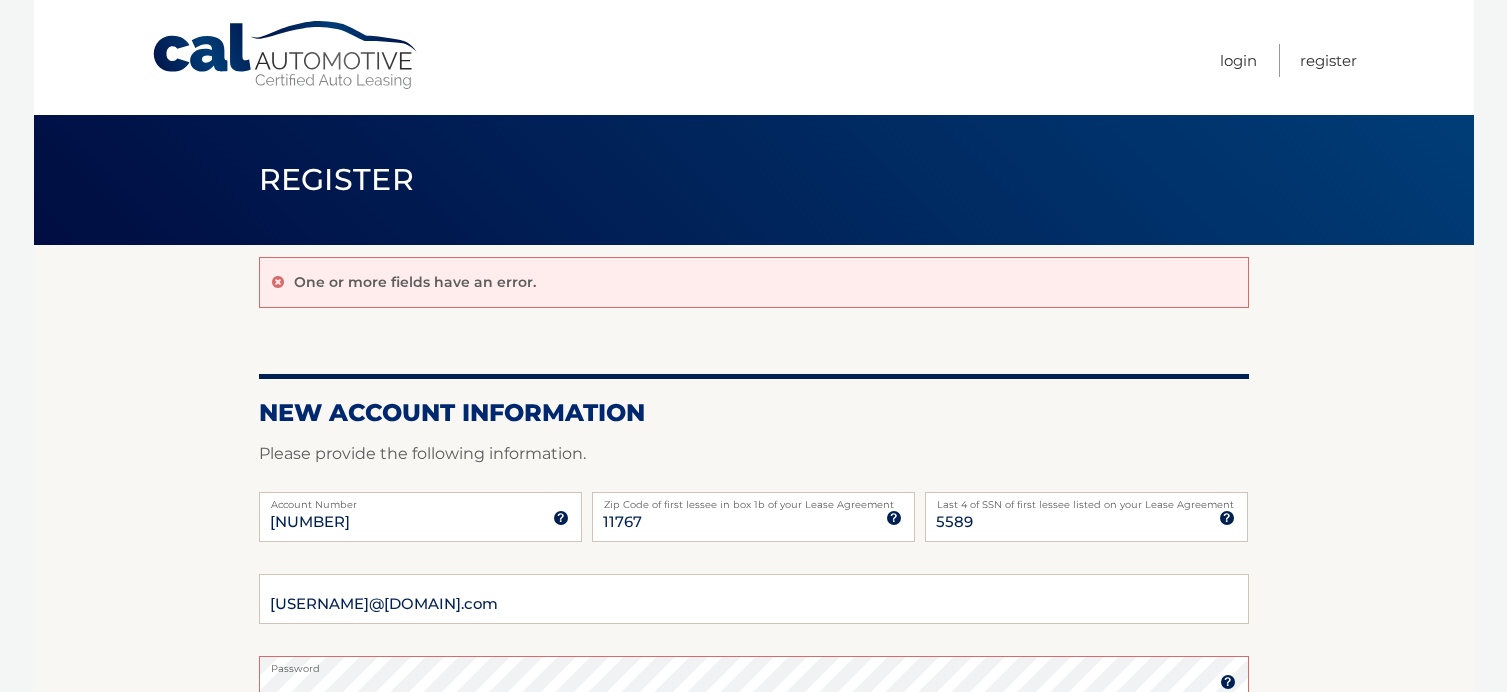 scroll, scrollTop: 0, scrollLeft: 0, axis: both 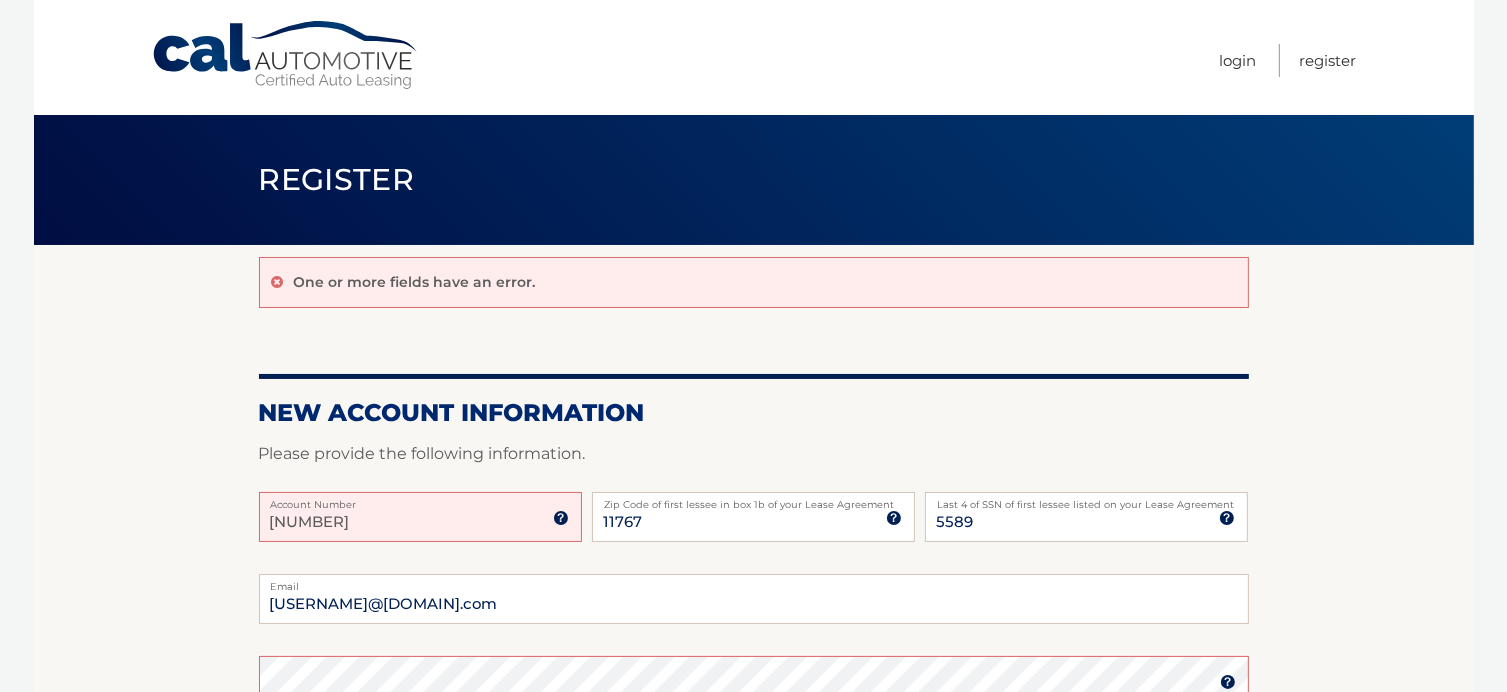 click at bounding box center [561, 518] 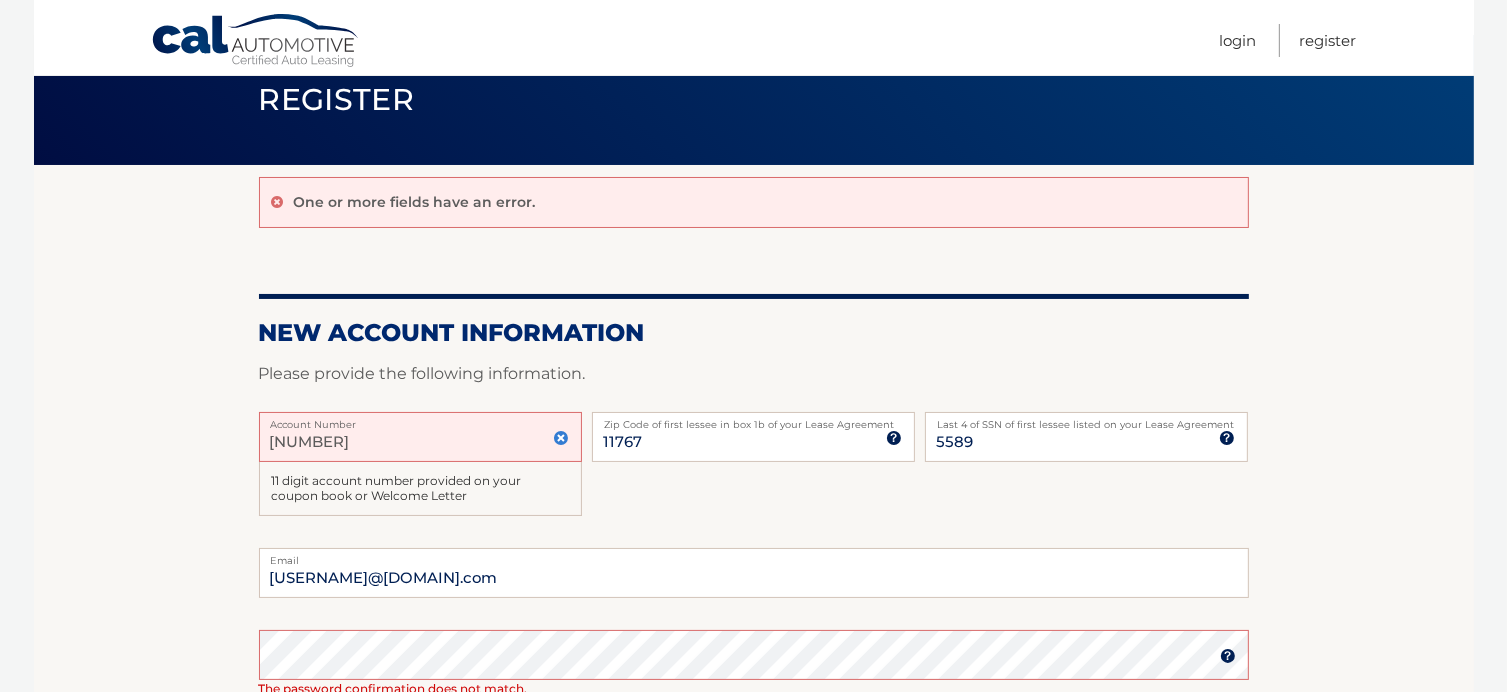scroll, scrollTop: 200, scrollLeft: 0, axis: vertical 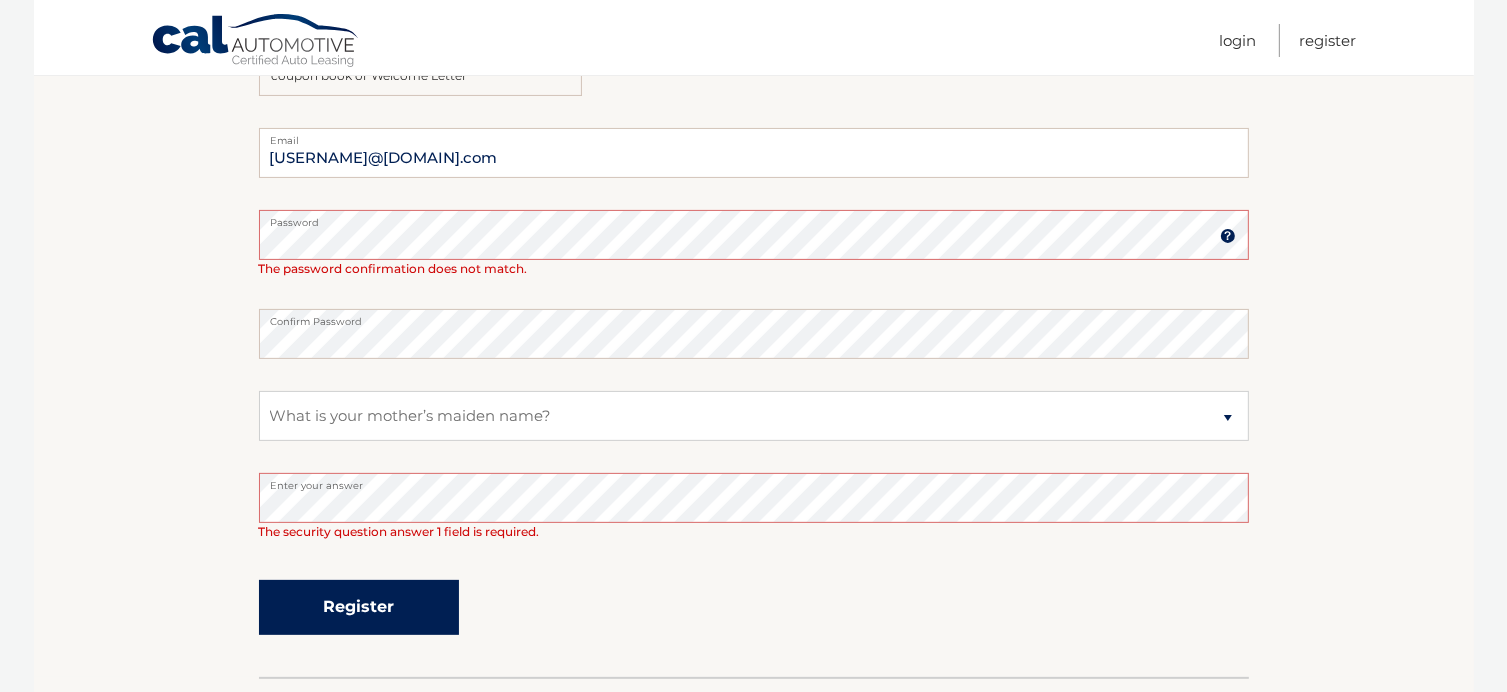click on "Register" at bounding box center [359, 607] 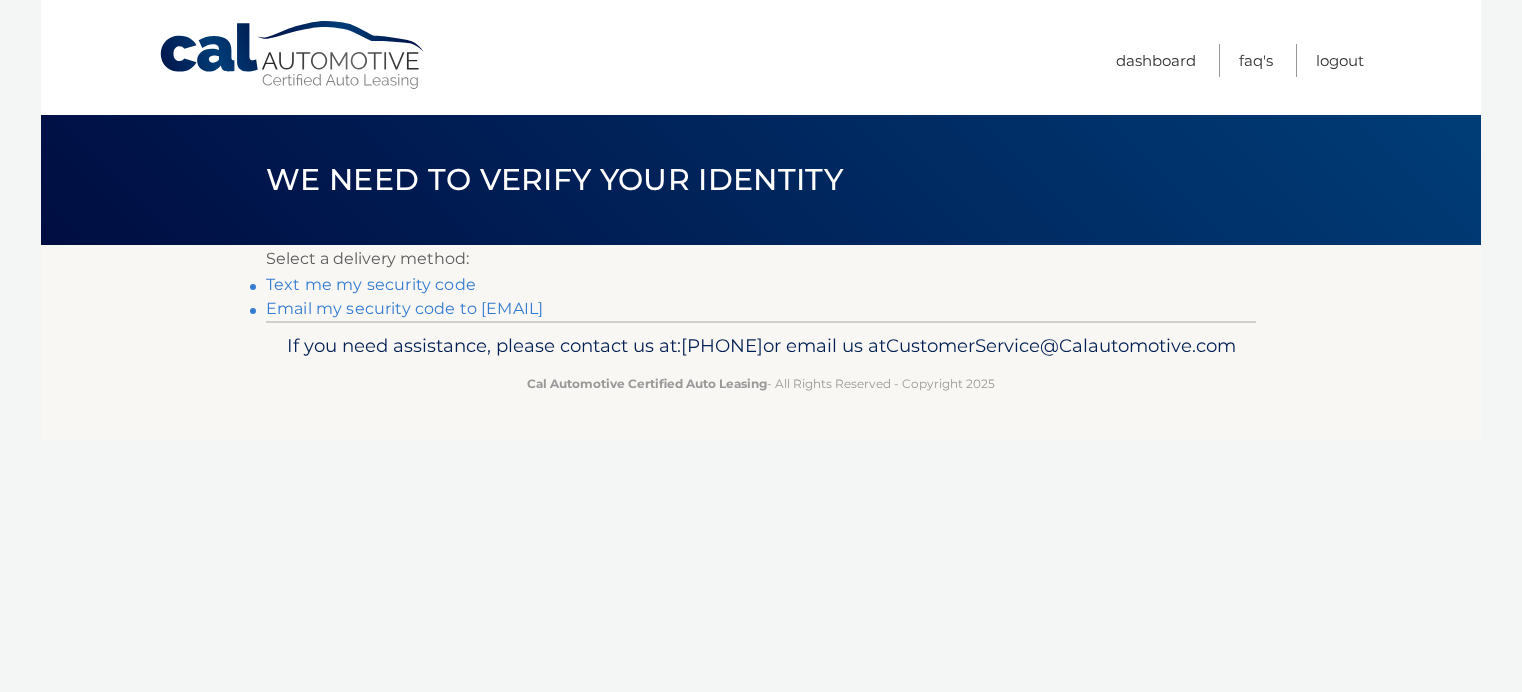 scroll, scrollTop: 0, scrollLeft: 0, axis: both 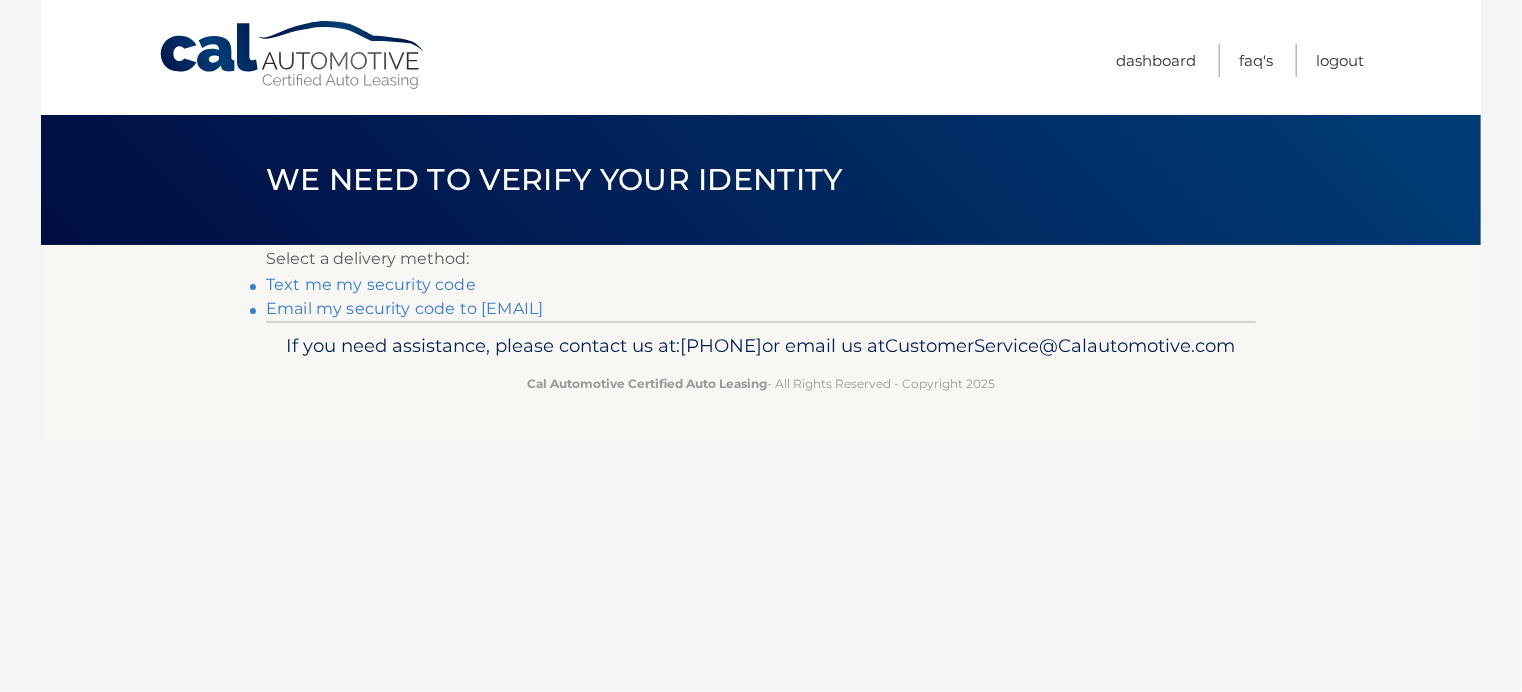 click on "Email my security code to d******@optonline.net" at bounding box center [404, 308] 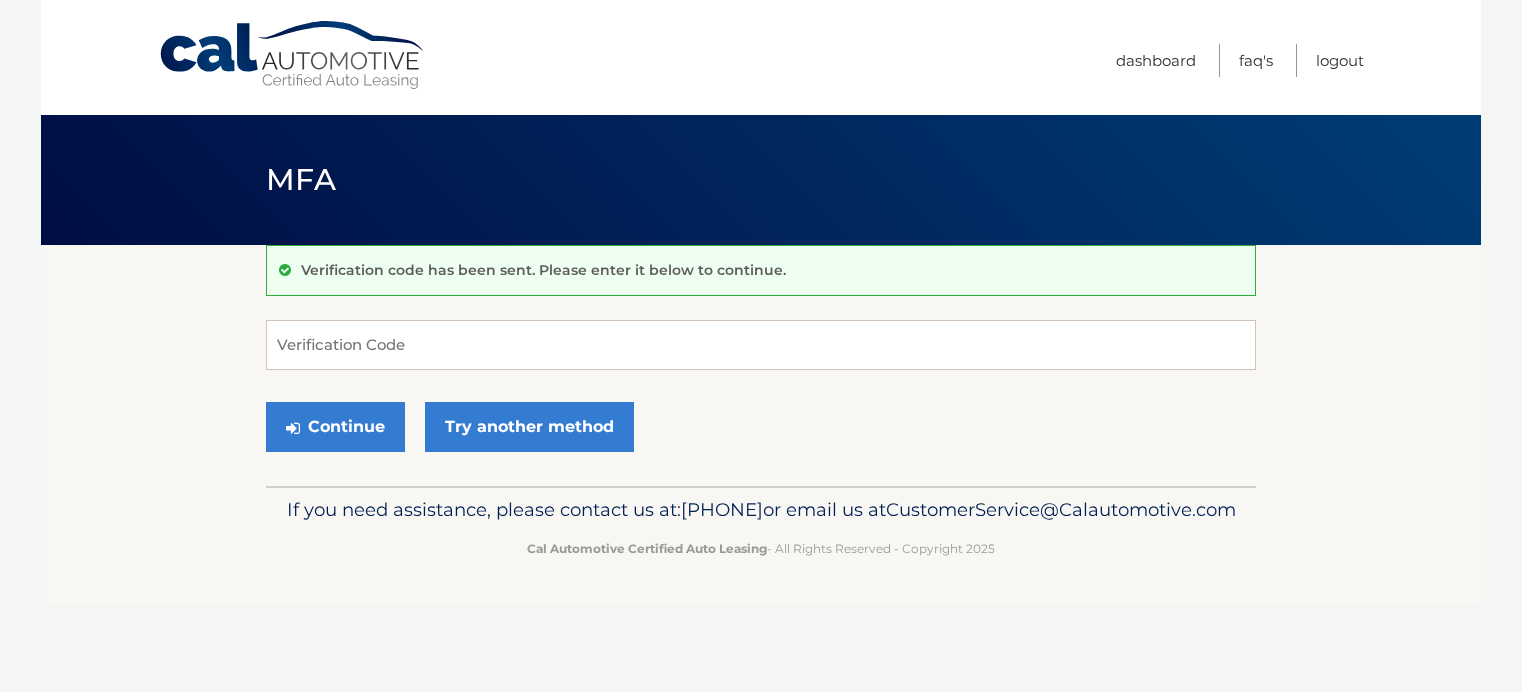 scroll, scrollTop: 0, scrollLeft: 0, axis: both 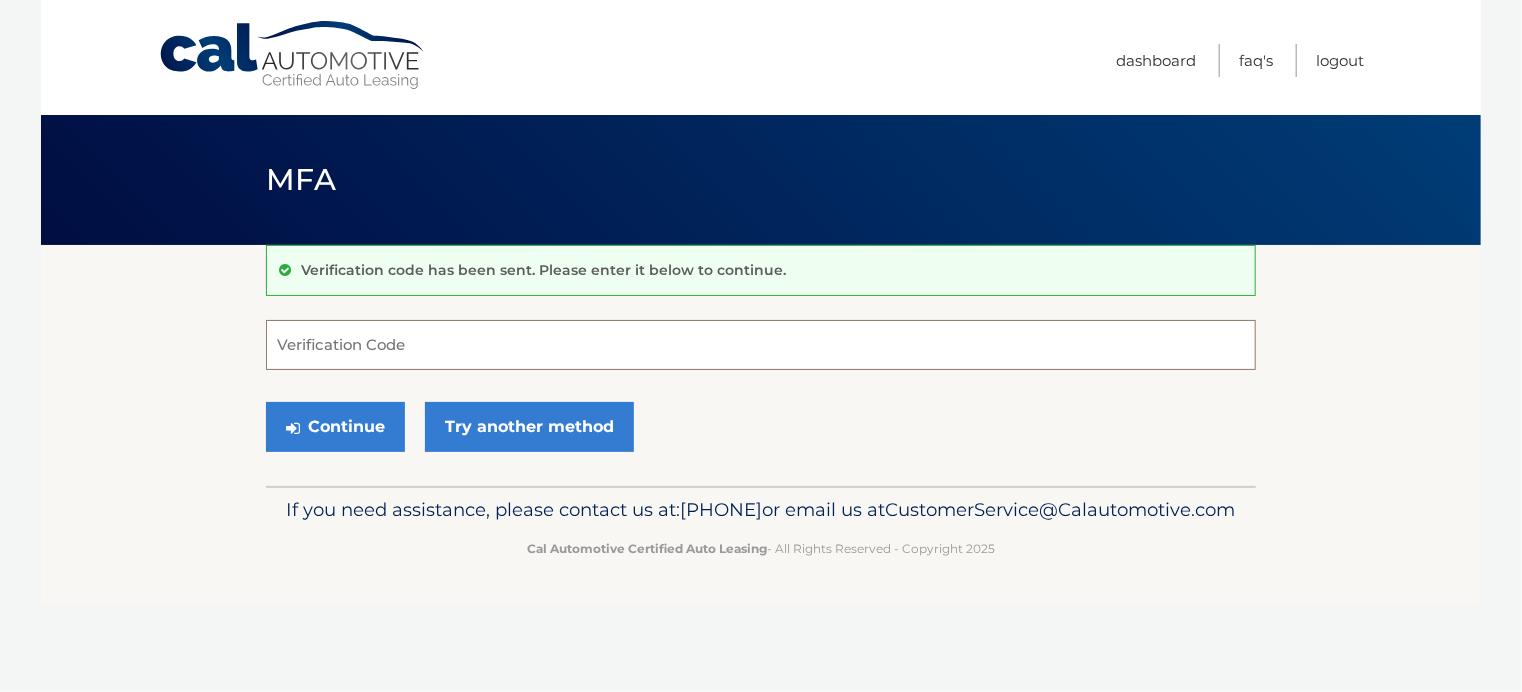 click on "Verification Code" at bounding box center [761, 345] 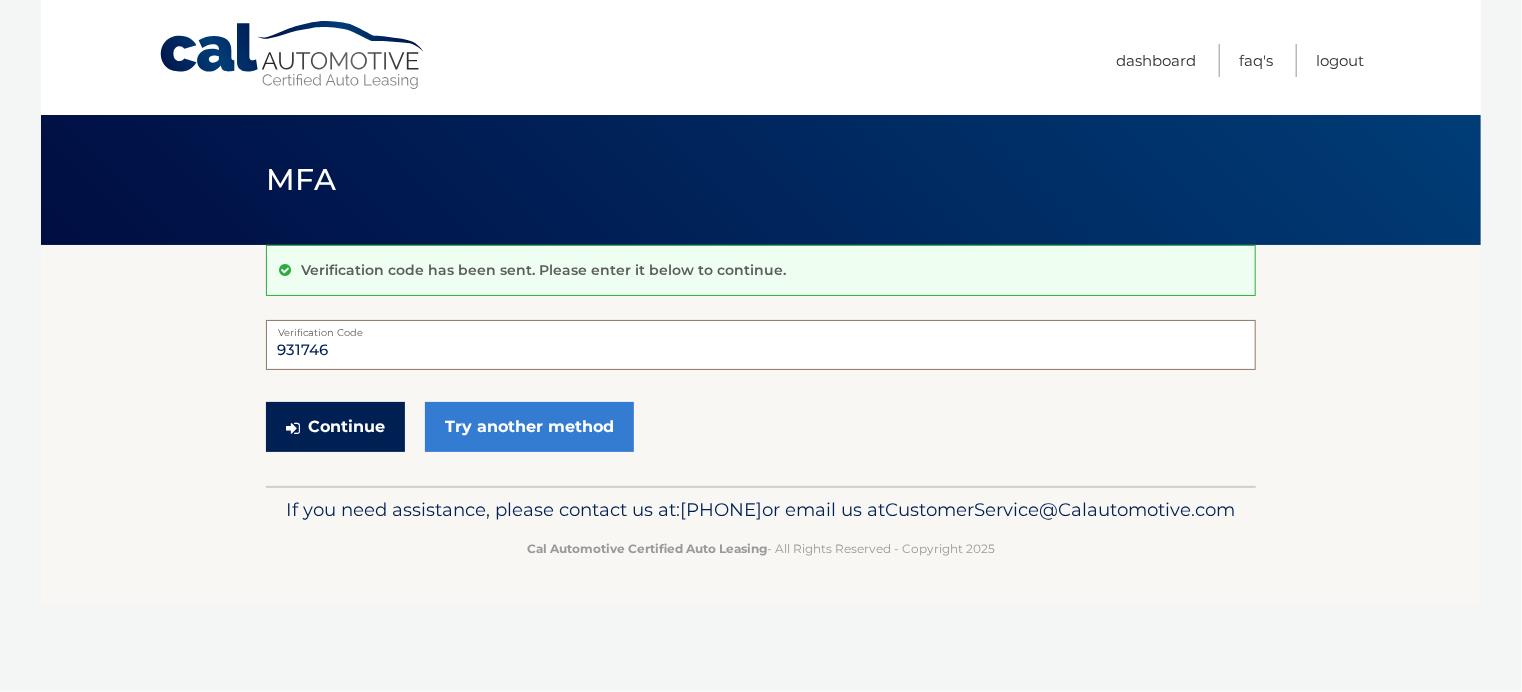 type on "931746" 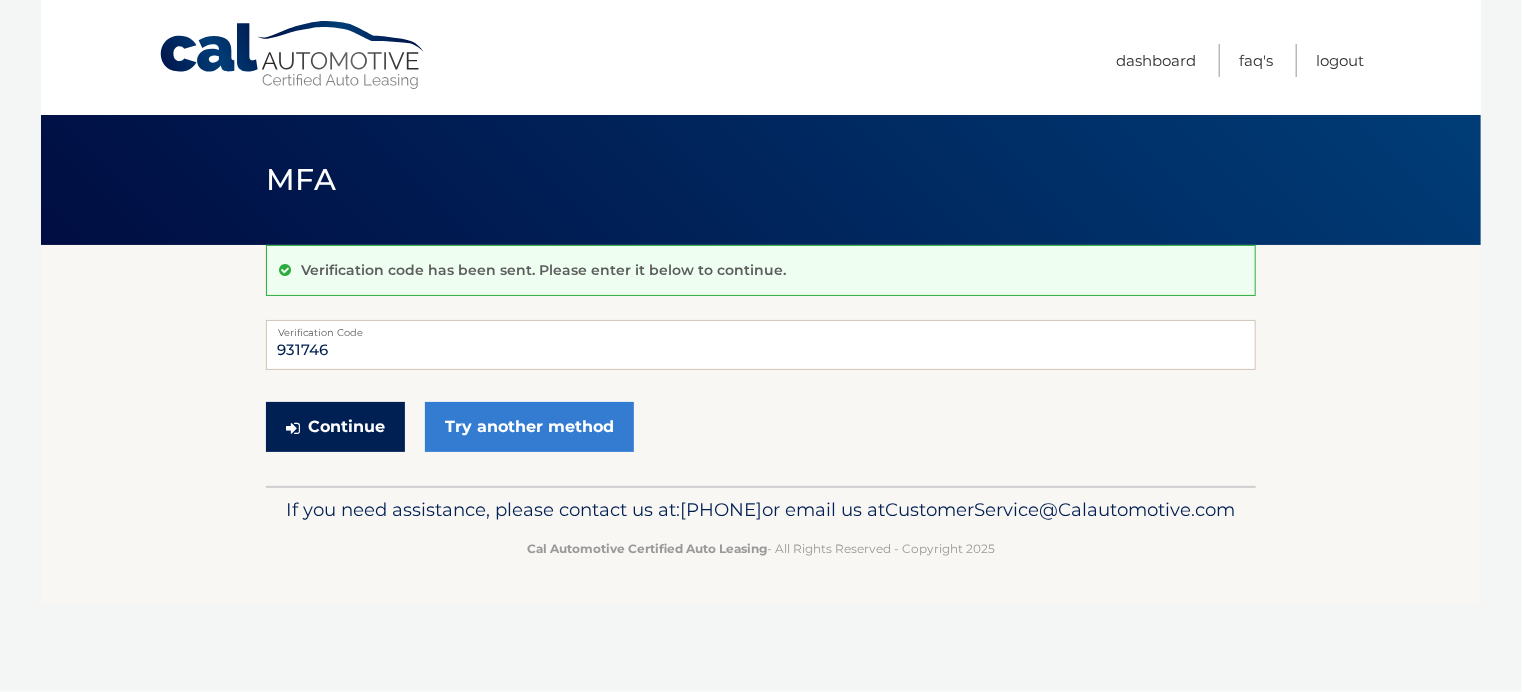 click on "Continue" at bounding box center (335, 427) 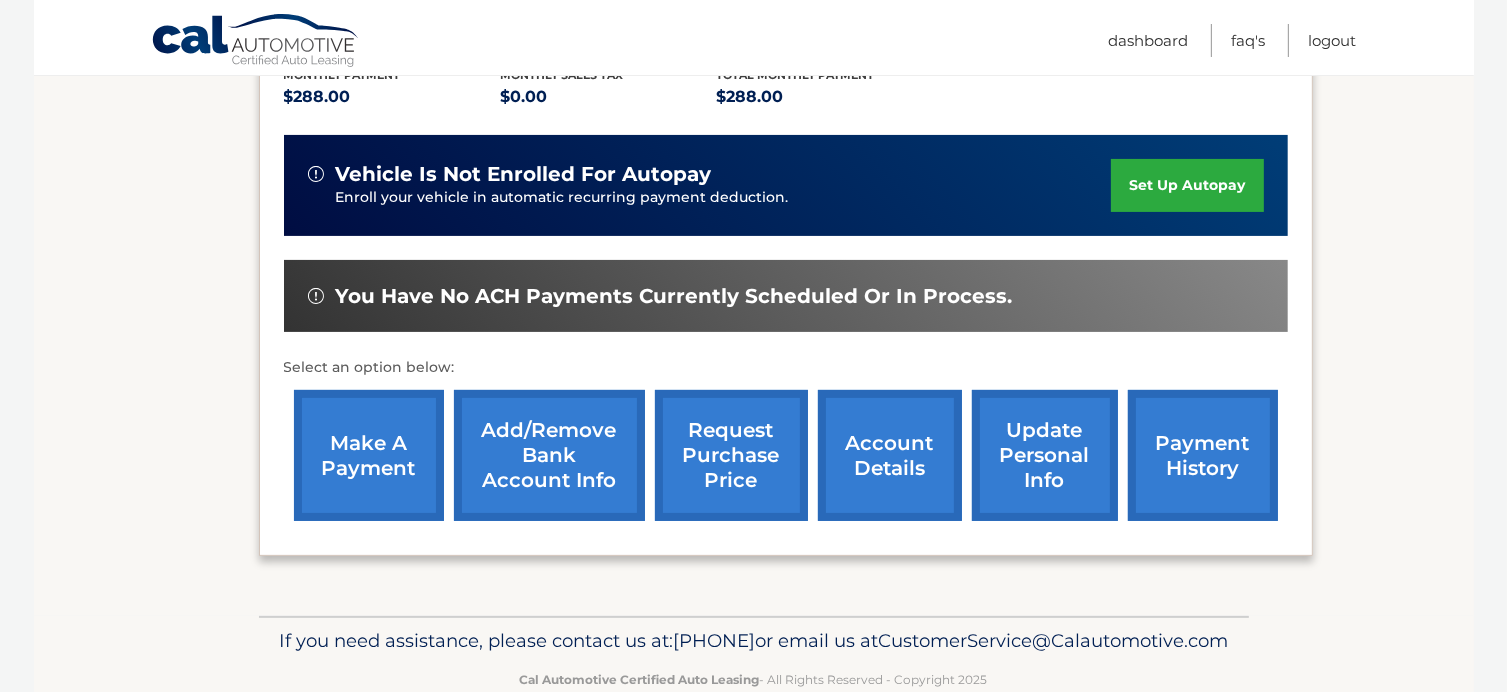 scroll, scrollTop: 500, scrollLeft: 0, axis: vertical 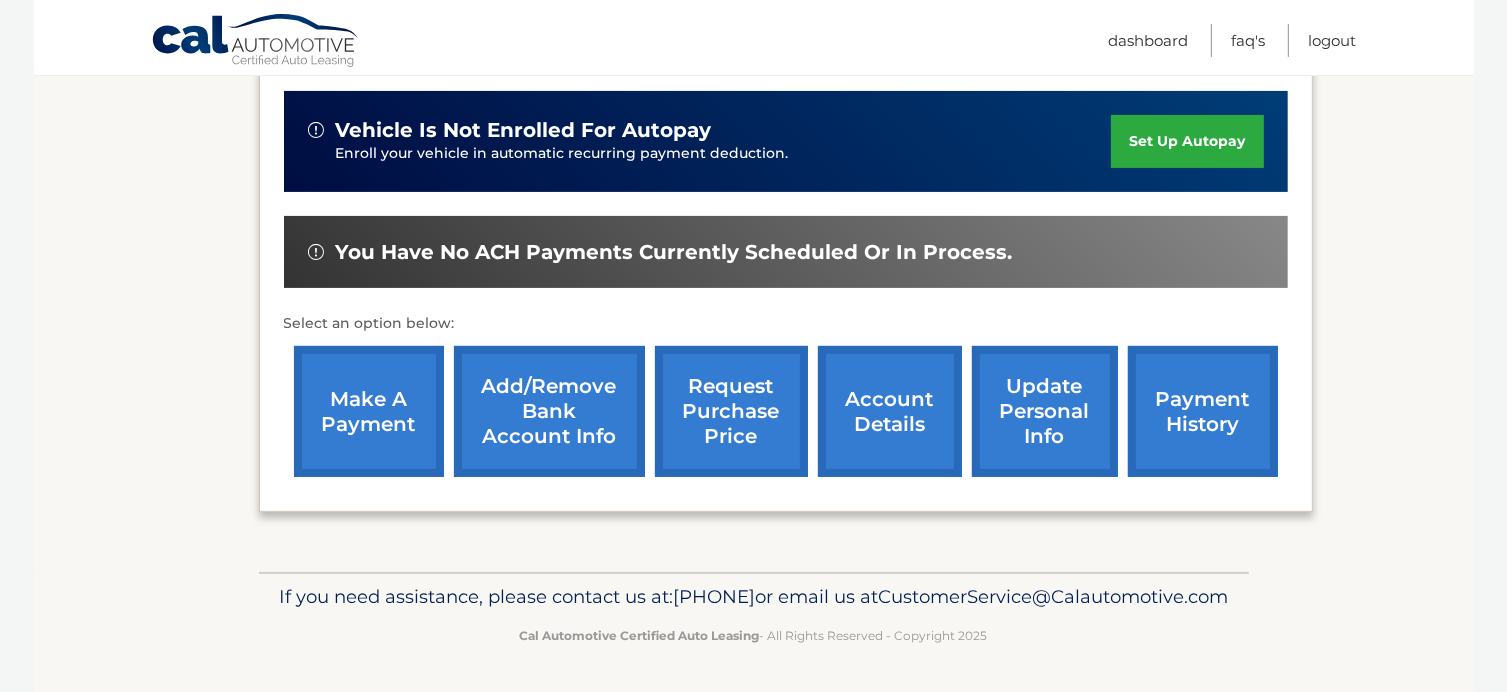click on "make a payment" at bounding box center (369, 411) 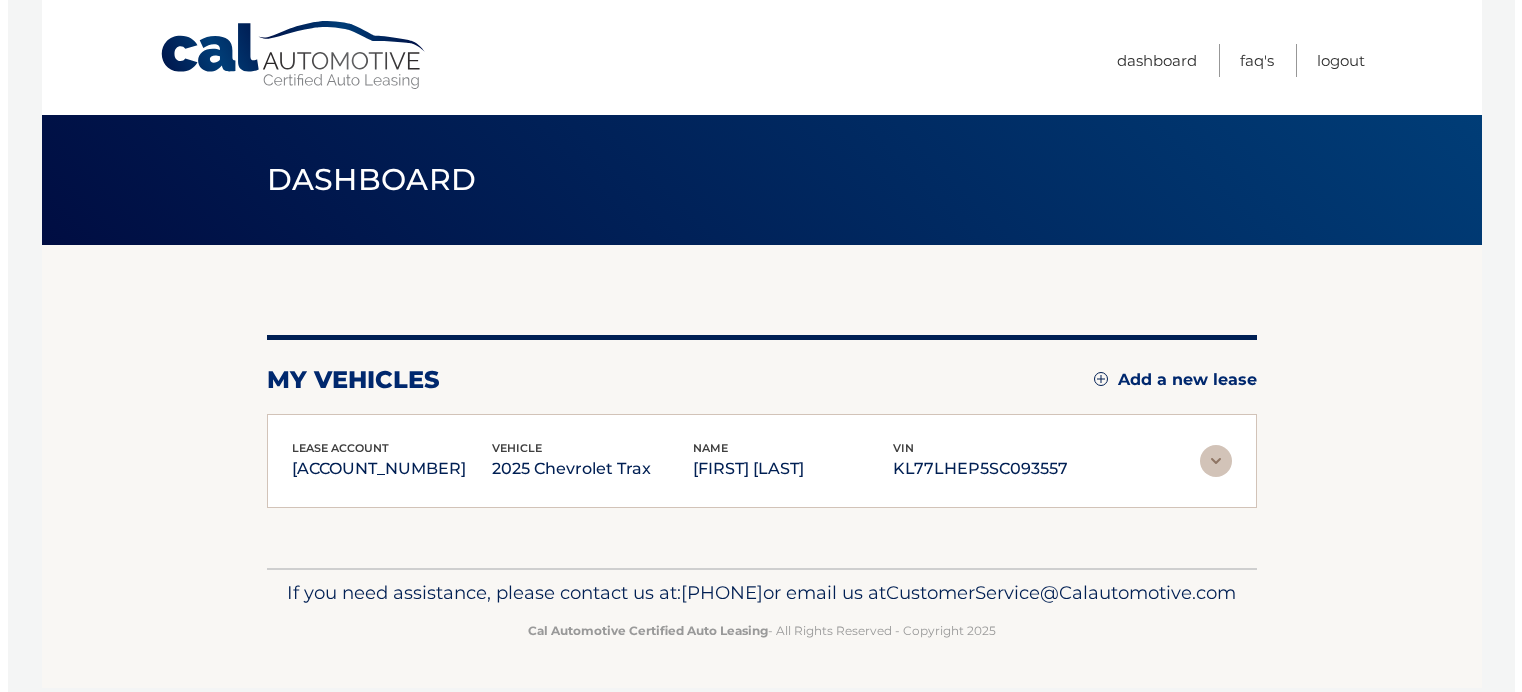 scroll, scrollTop: 0, scrollLeft: 0, axis: both 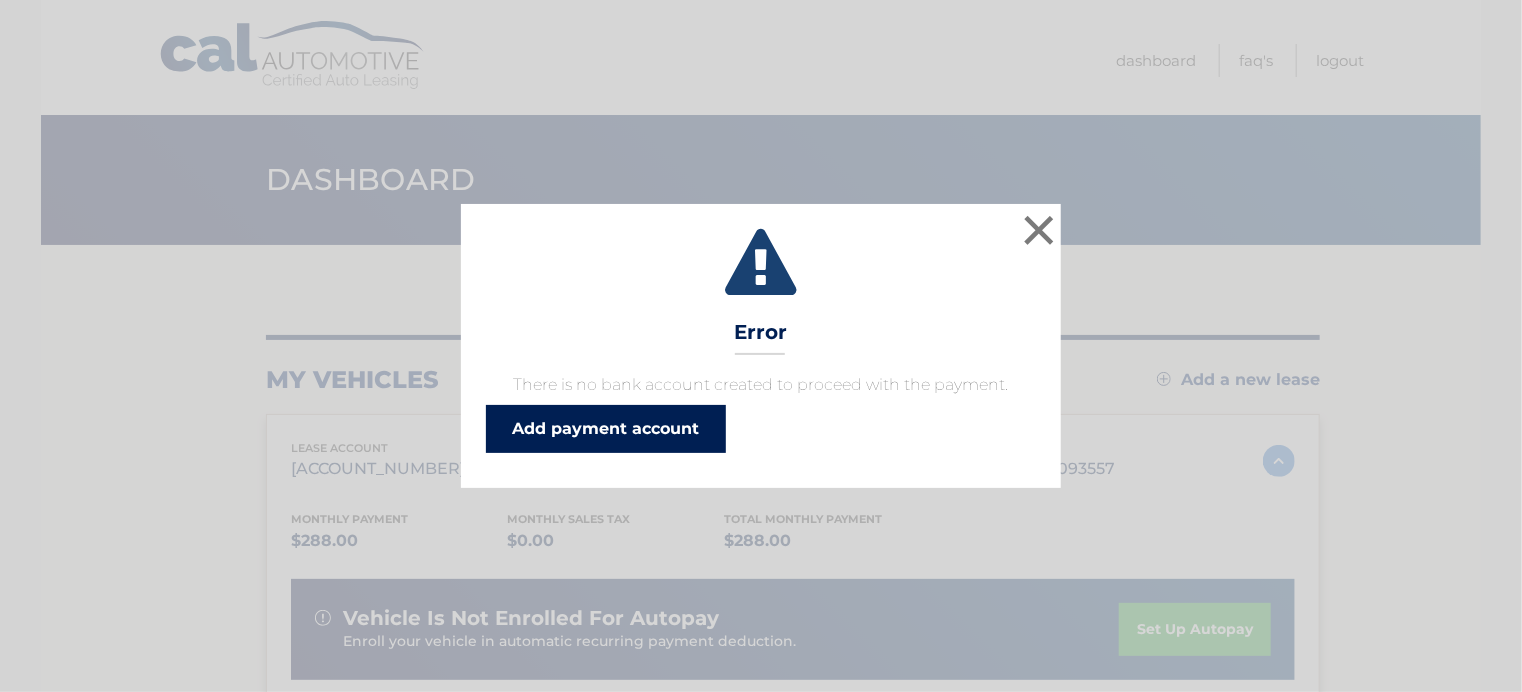 click on "Add payment account" at bounding box center [606, 429] 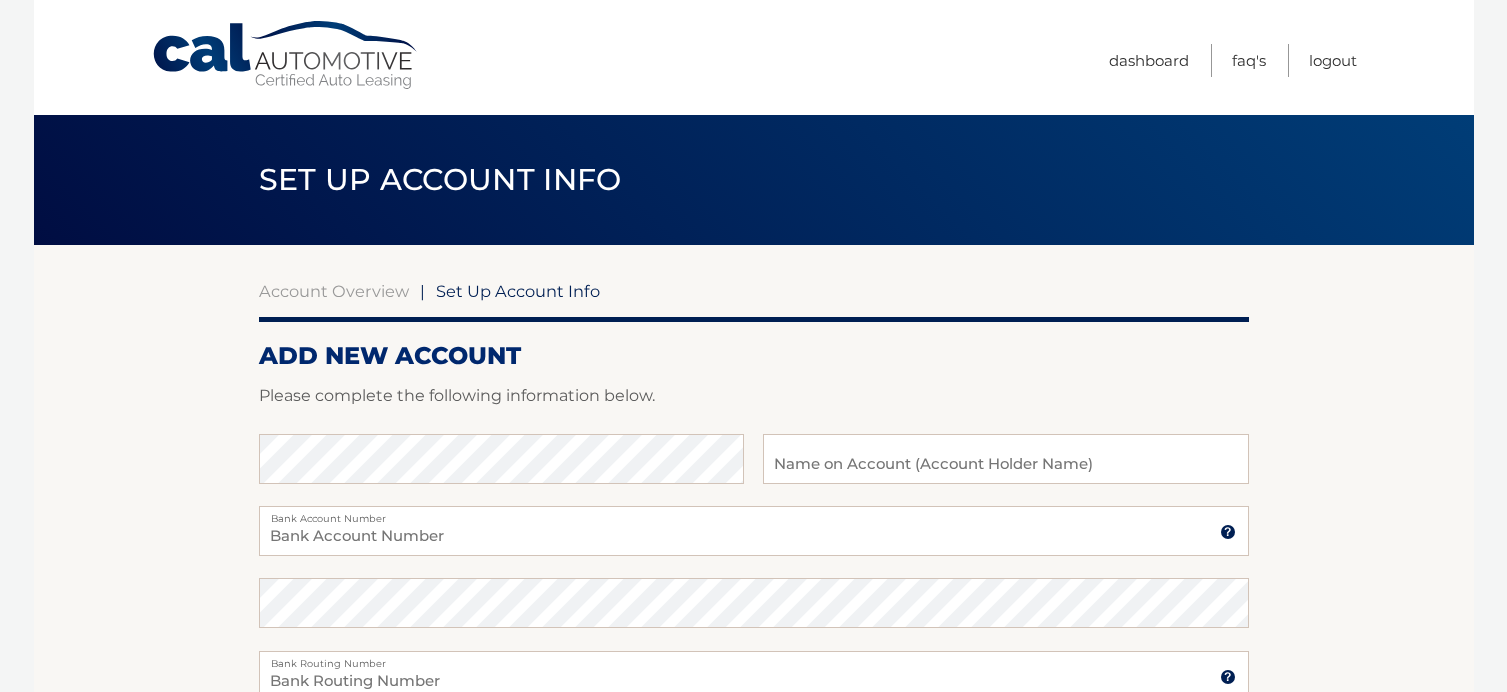 scroll, scrollTop: 0, scrollLeft: 0, axis: both 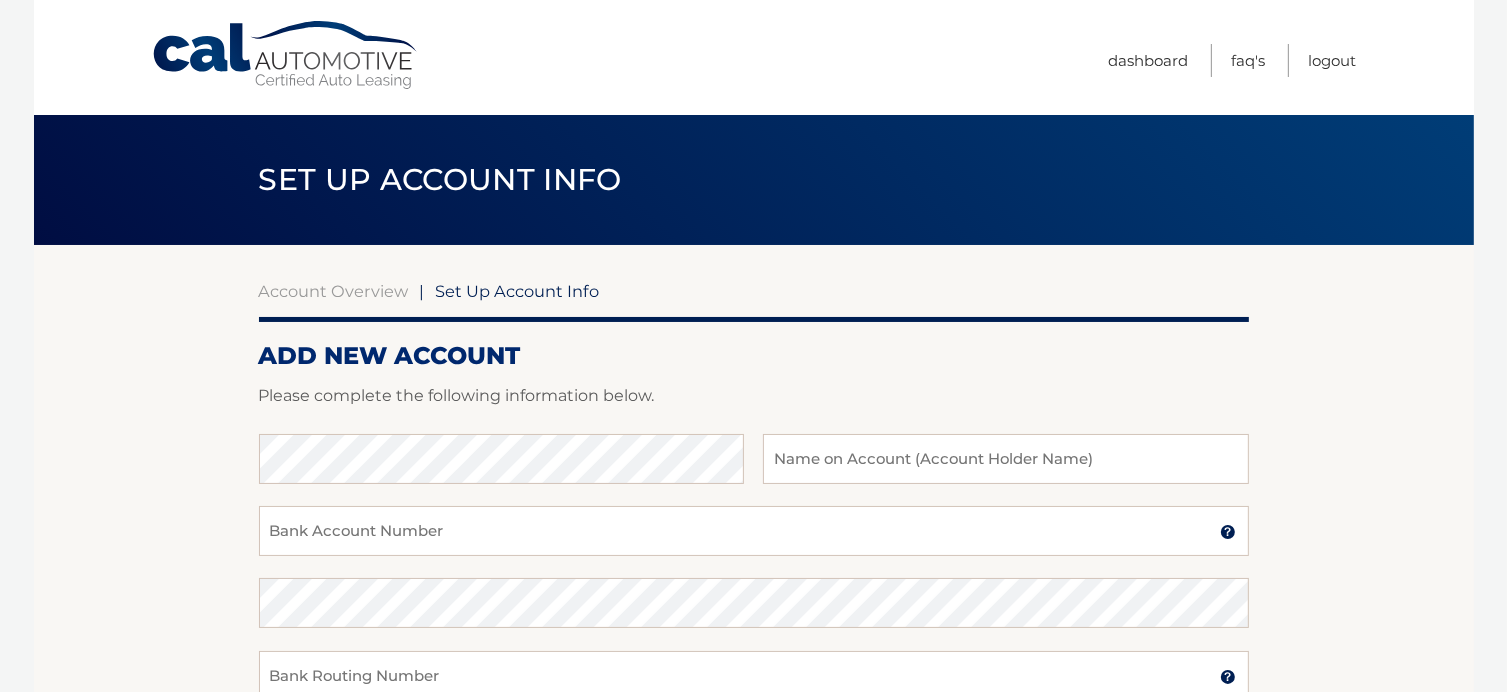 click at bounding box center (754, 422) 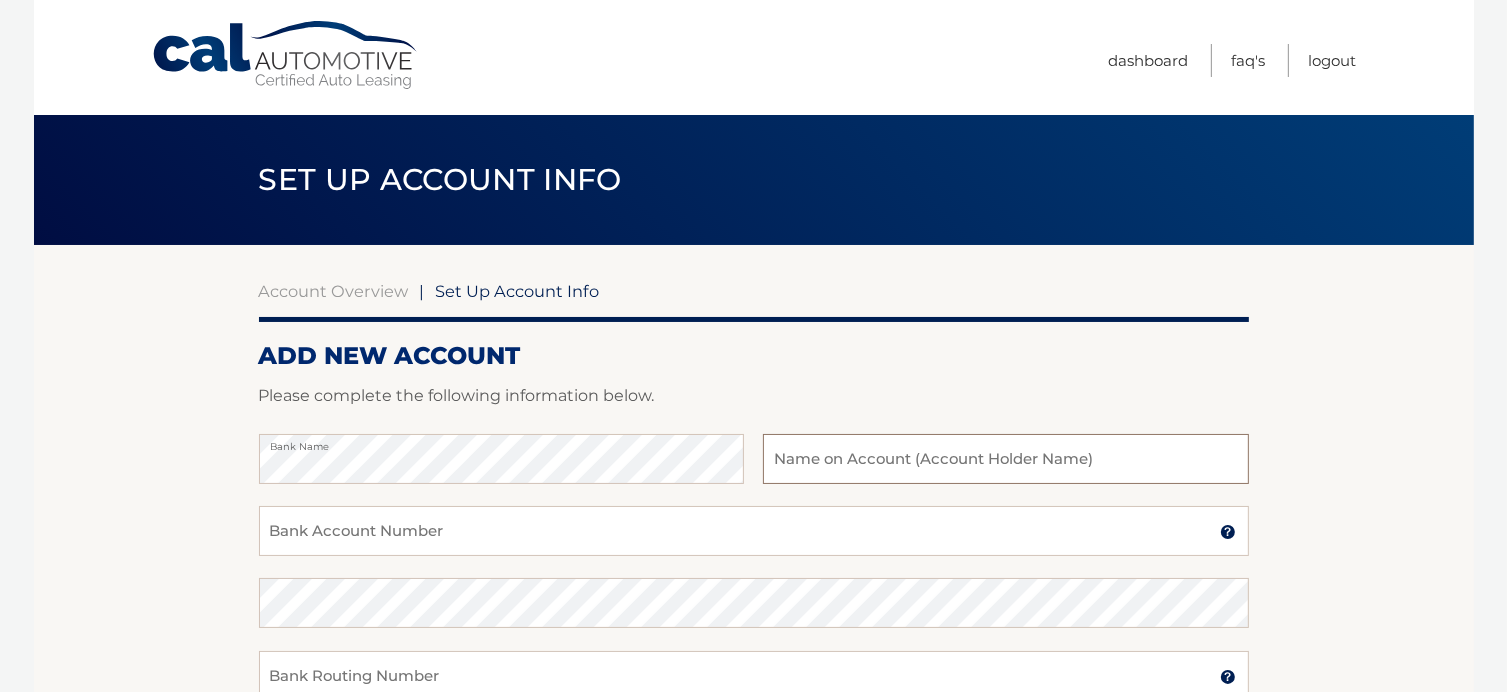 click at bounding box center [1005, 459] 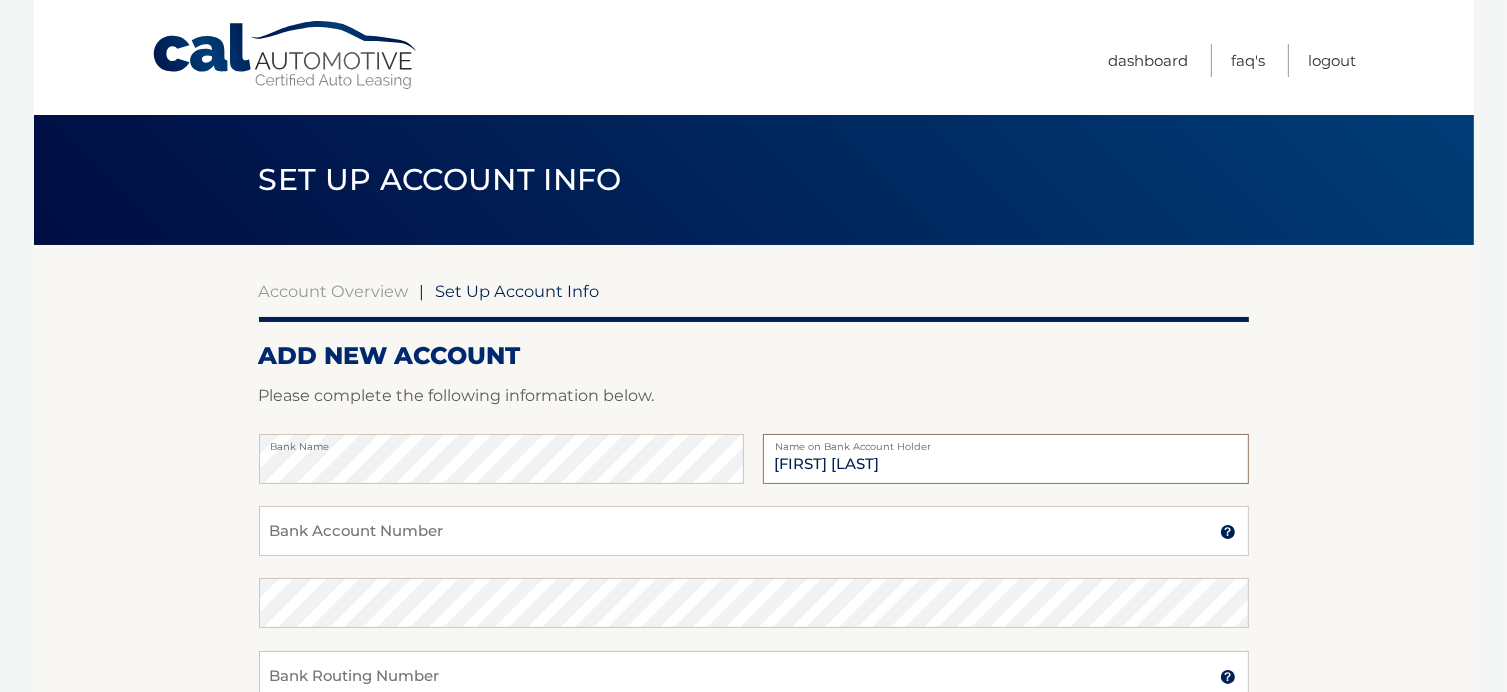 type on "eric masure" 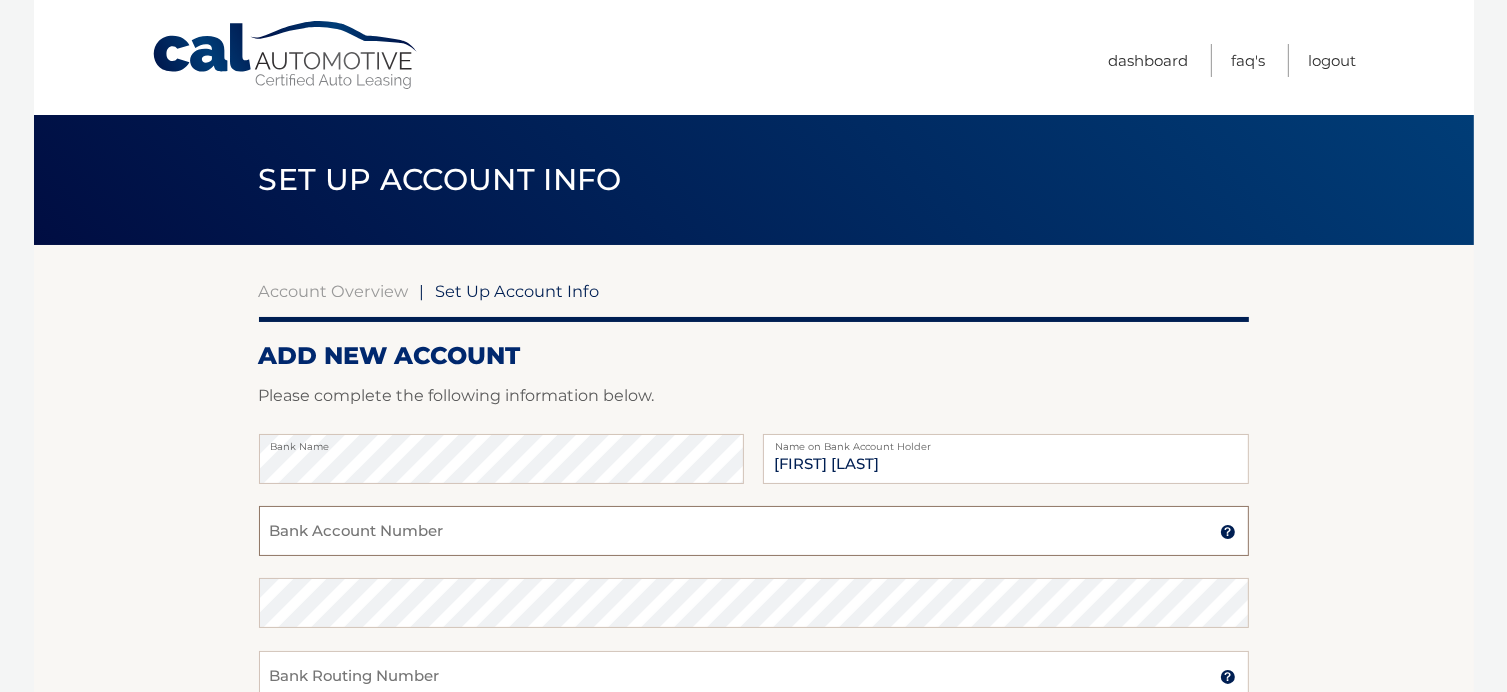 click on "Bank Account Number" at bounding box center (754, 531) 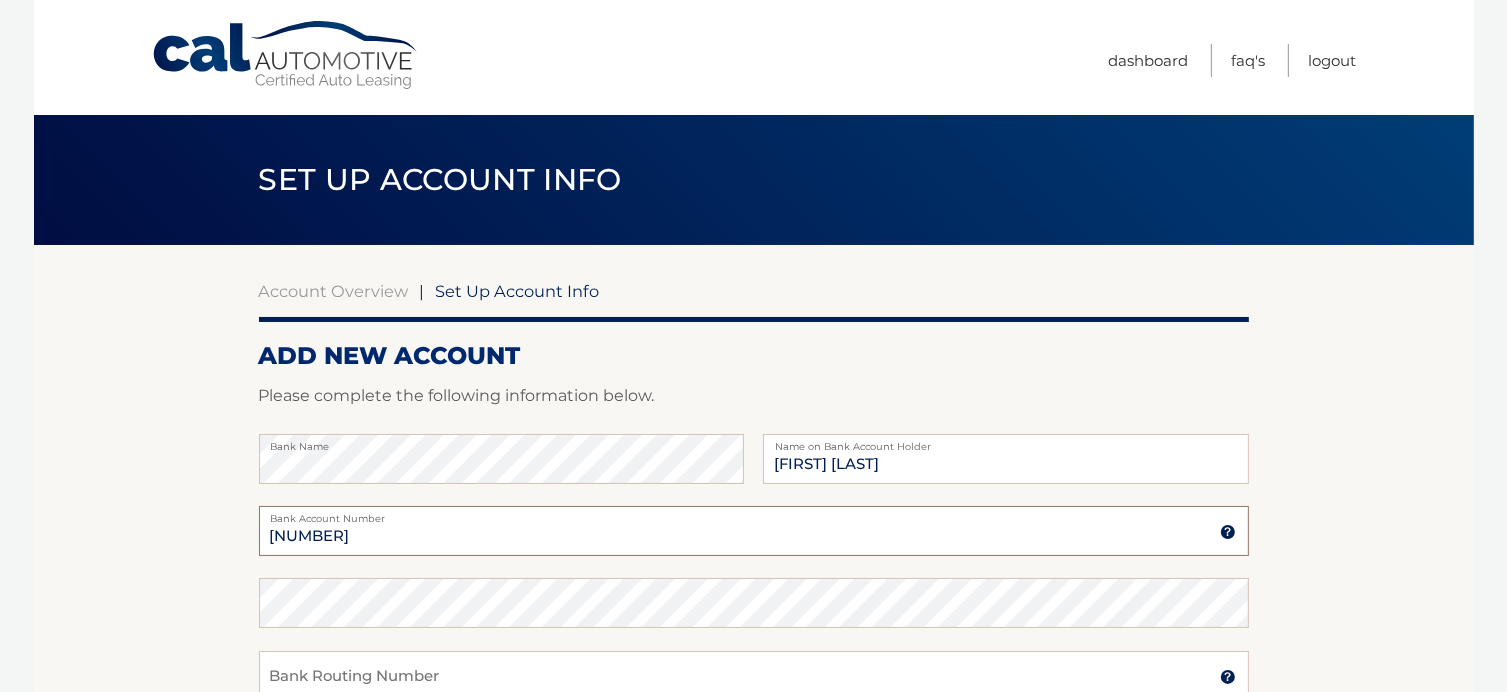 type on "7920817942" 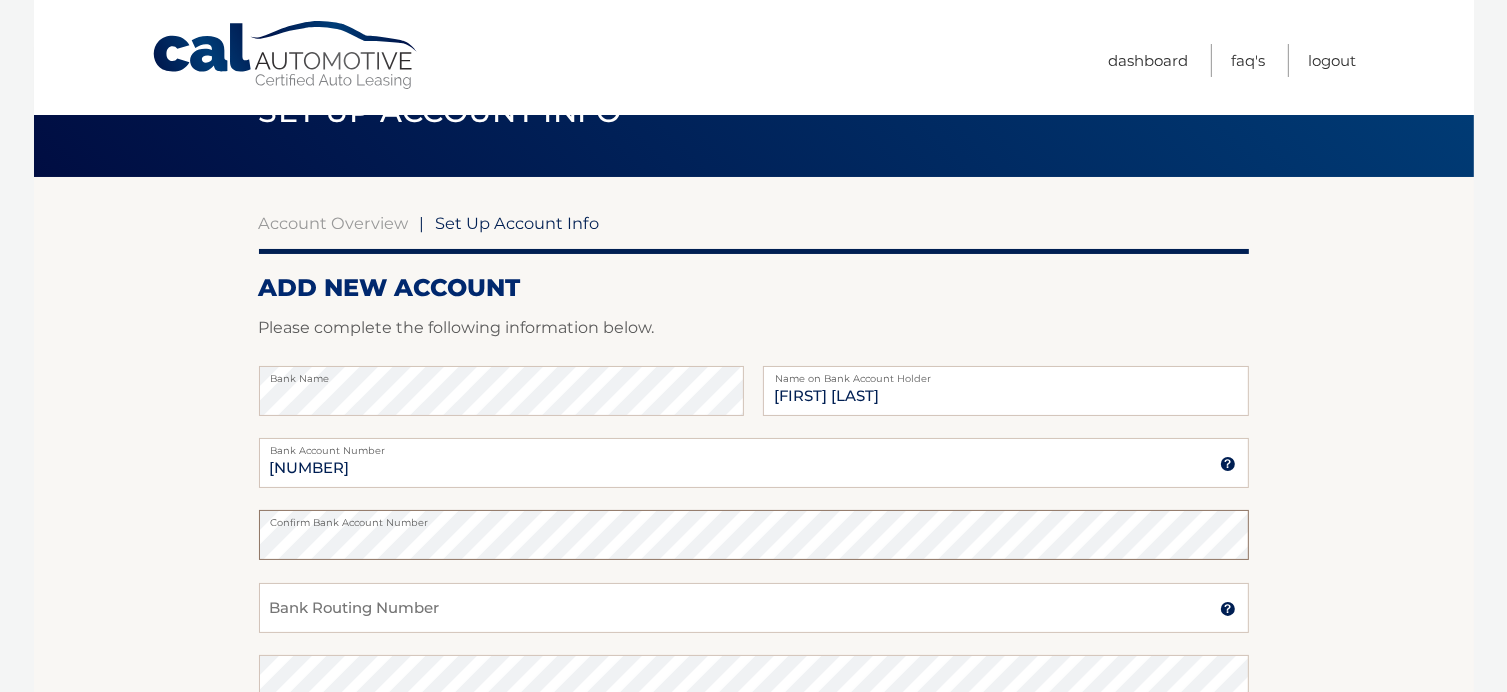 scroll, scrollTop: 200, scrollLeft: 0, axis: vertical 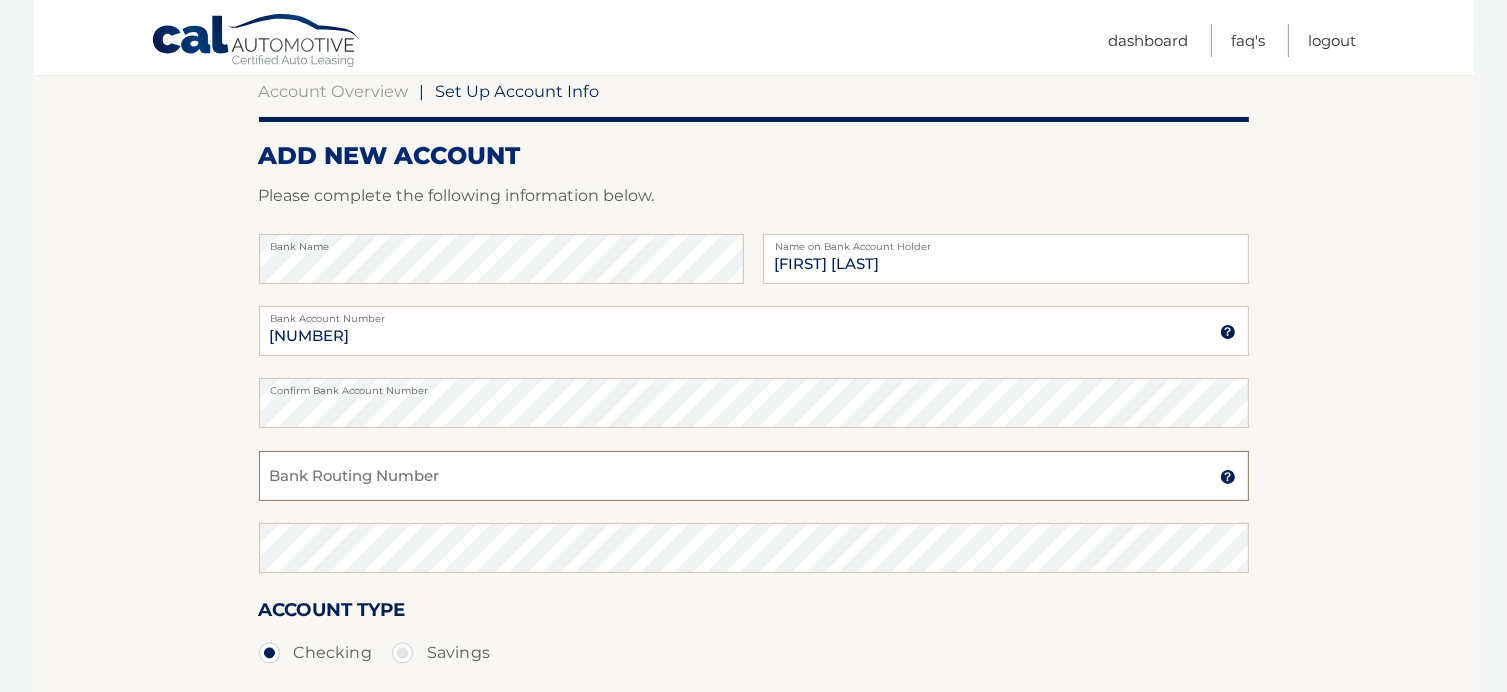 click on "Bank Routing Number" at bounding box center (754, 476) 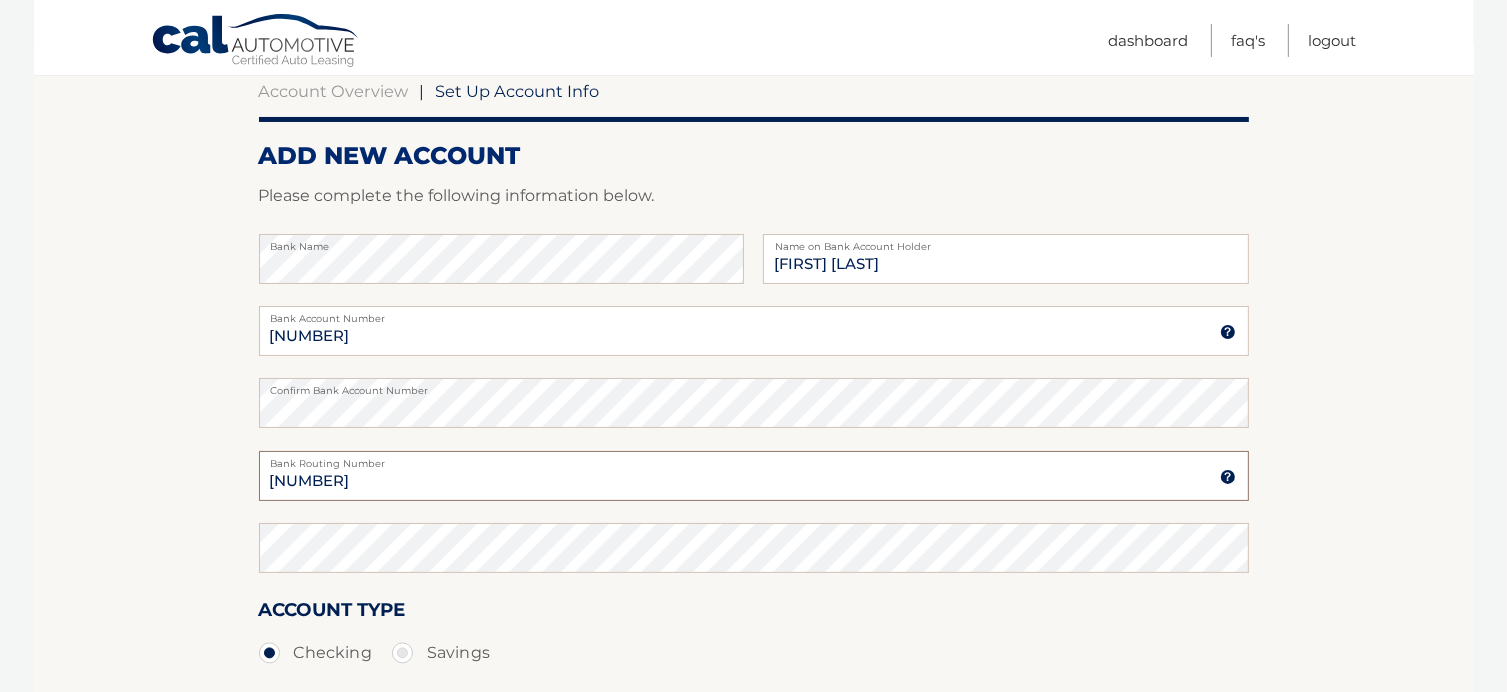 type on "026013673" 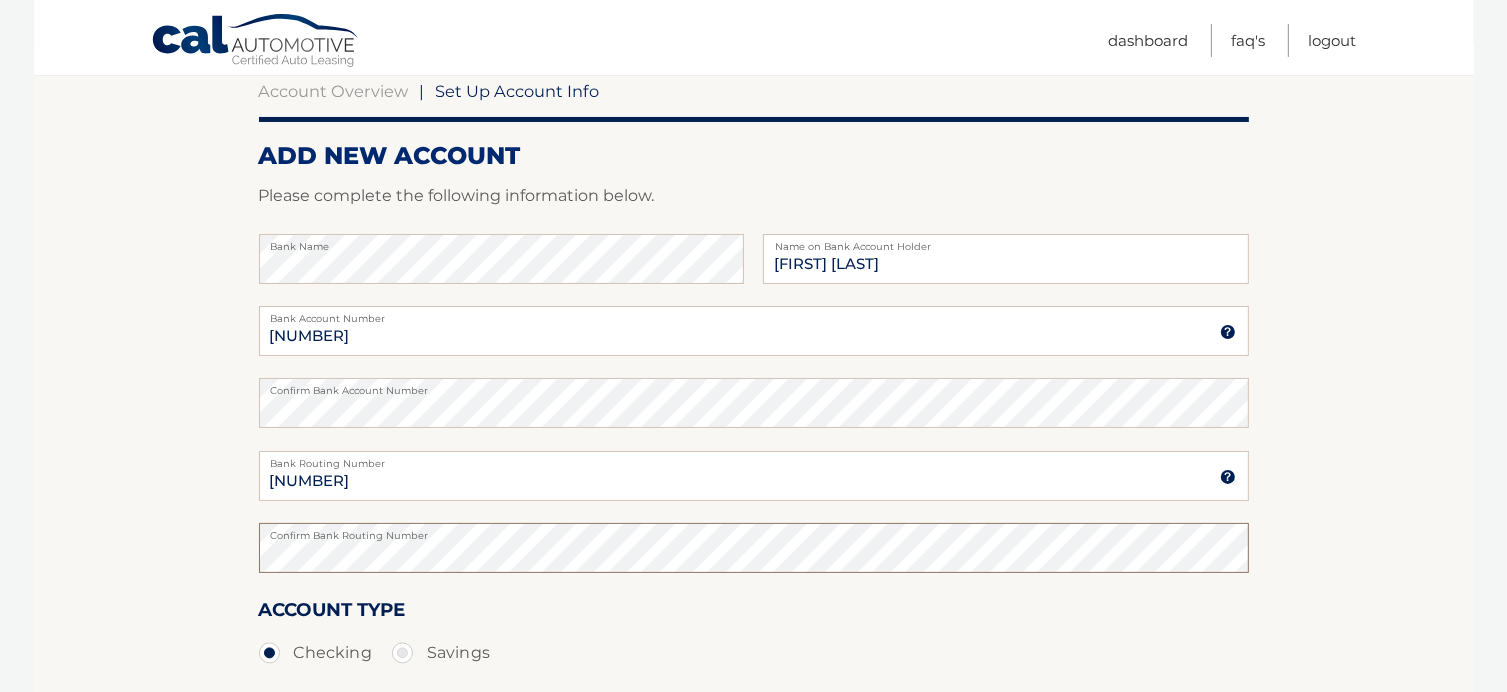 scroll, scrollTop: 467, scrollLeft: 0, axis: vertical 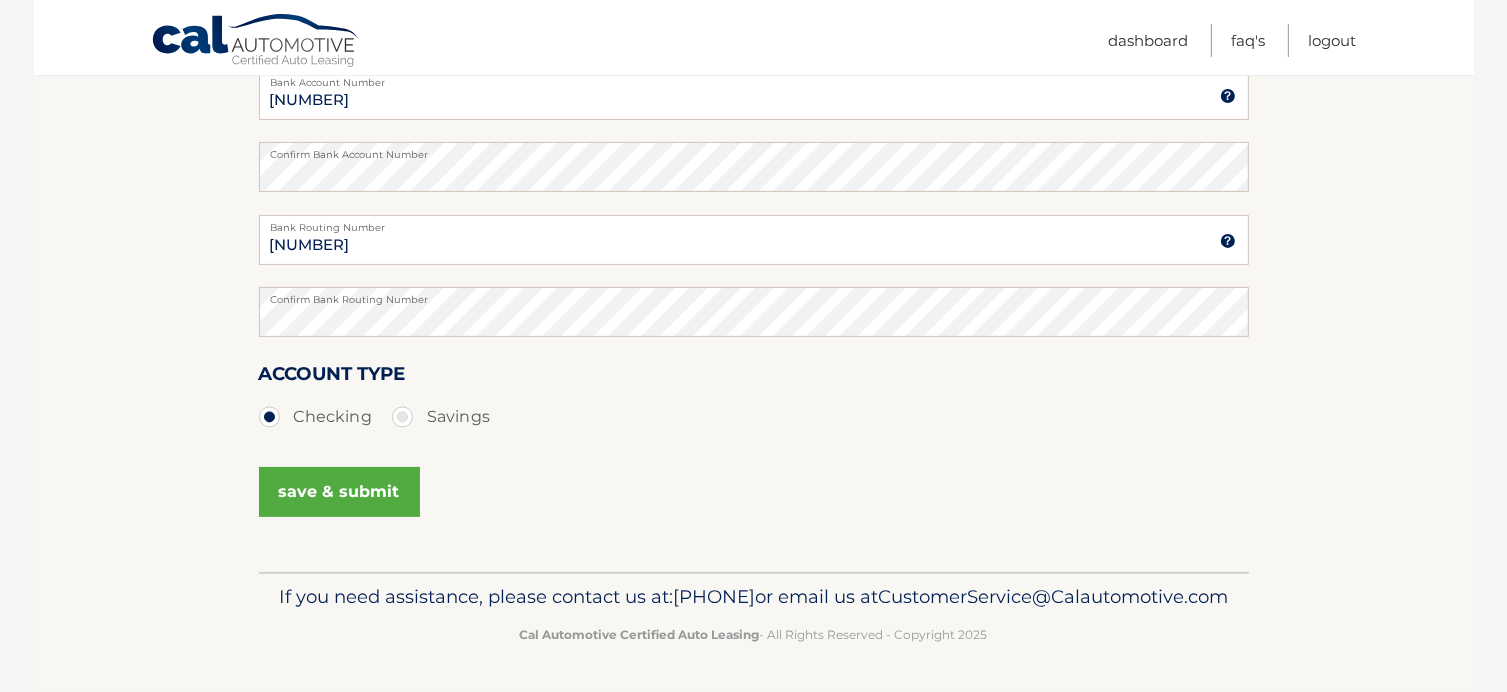 click on "save & submit" at bounding box center [339, 492] 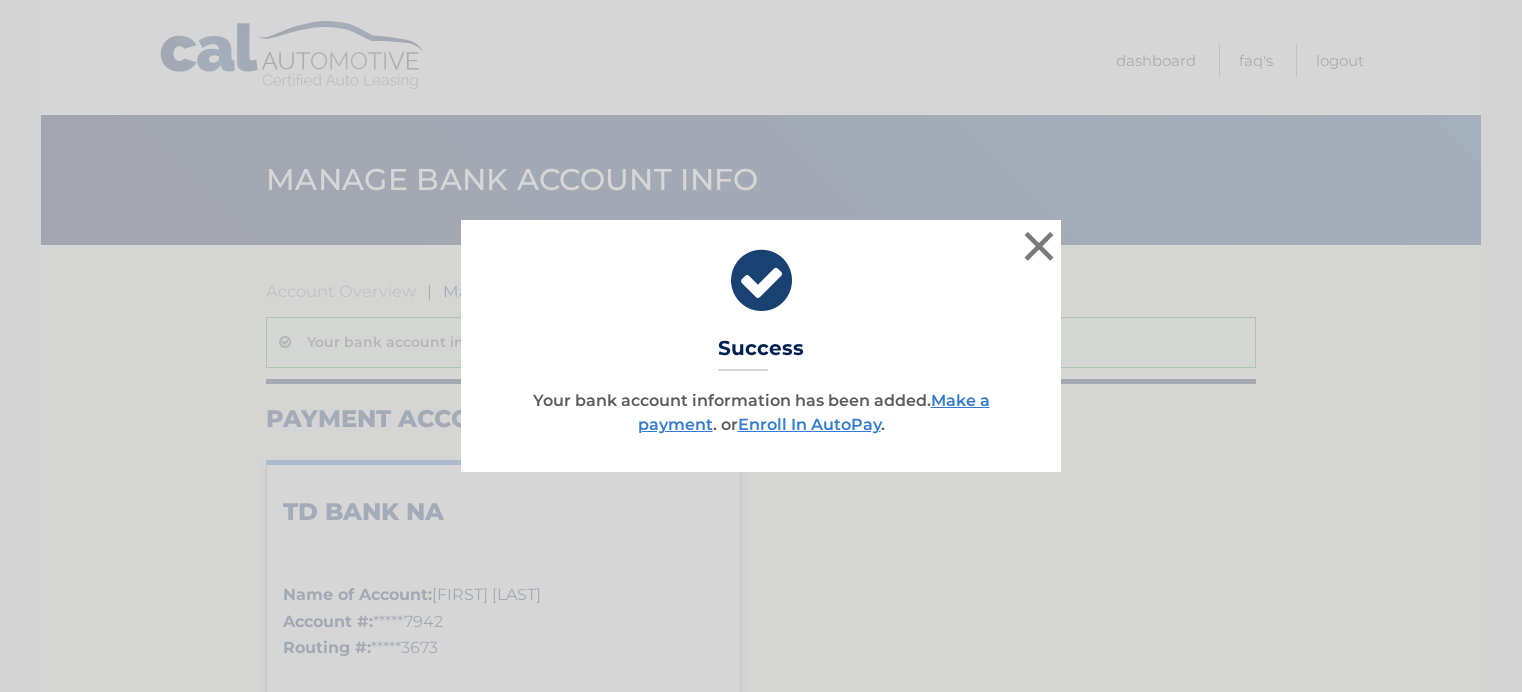 scroll, scrollTop: 0, scrollLeft: 0, axis: both 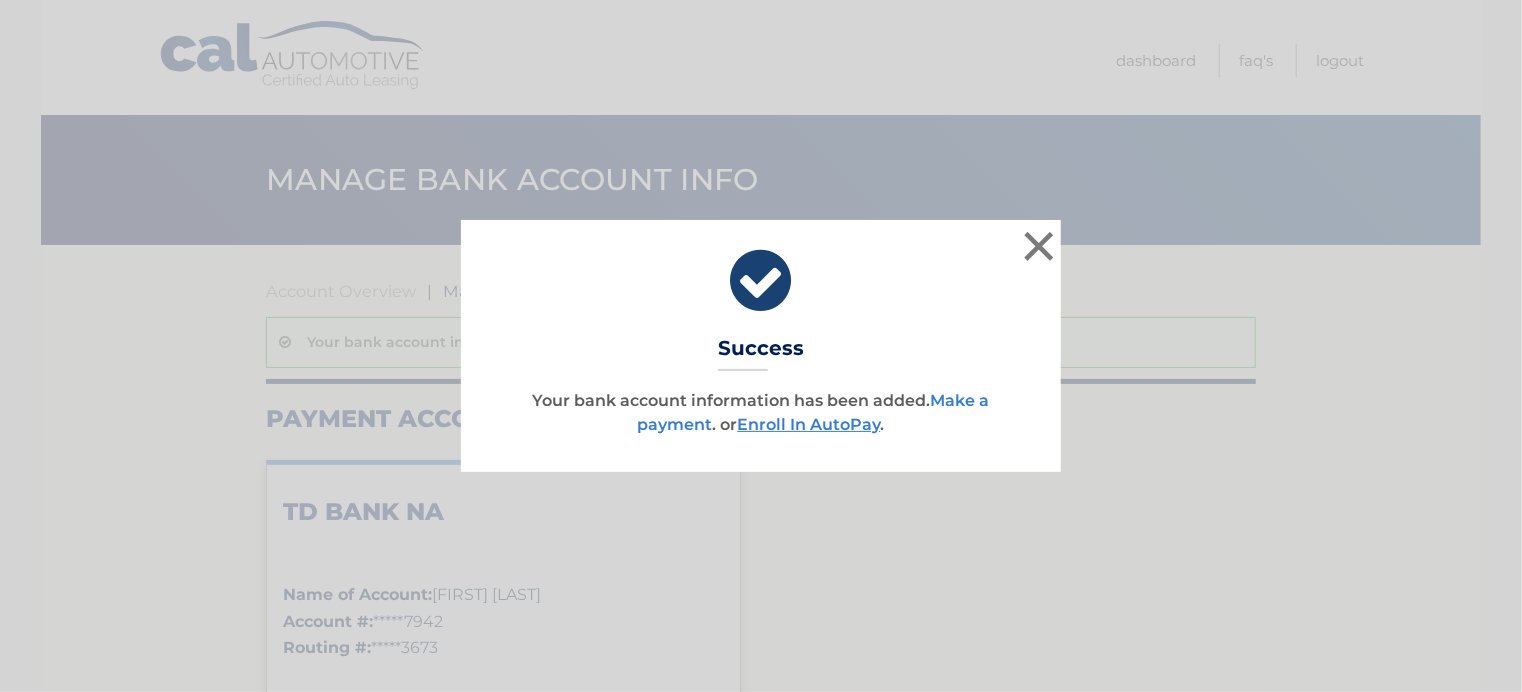 click on "Make a payment" at bounding box center [814, 412] 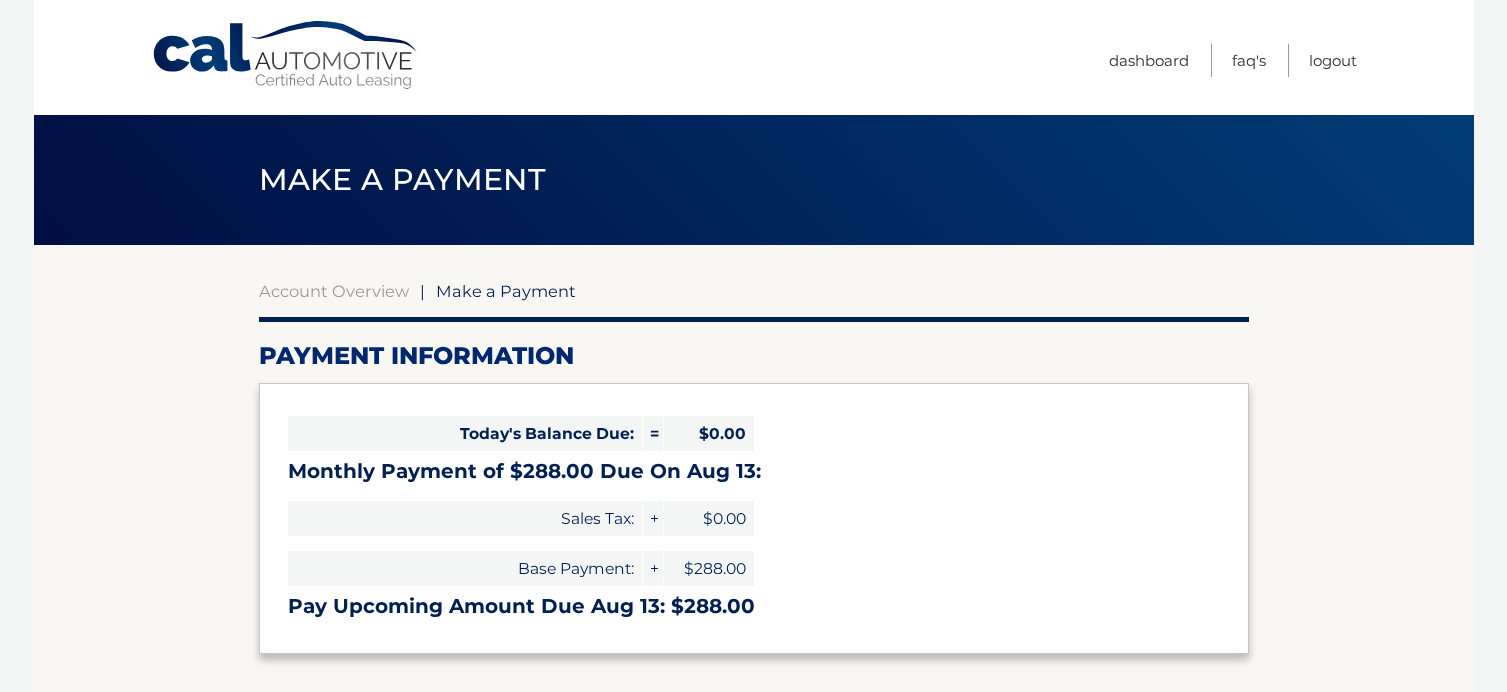 select on "YTBkYWM0YTUtNGE1ZS00MTNjLTg2YjctYzFlYTc1MDY3YThk" 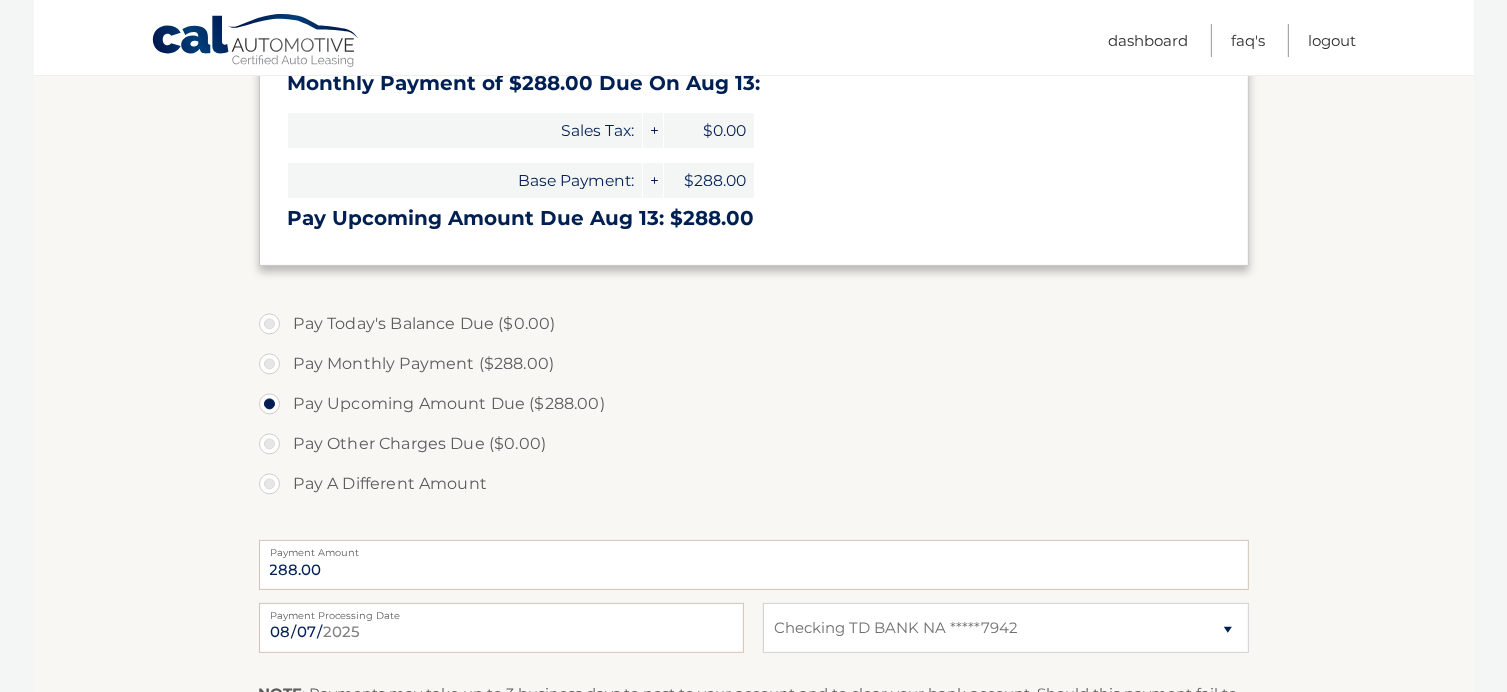 scroll, scrollTop: 400, scrollLeft: 0, axis: vertical 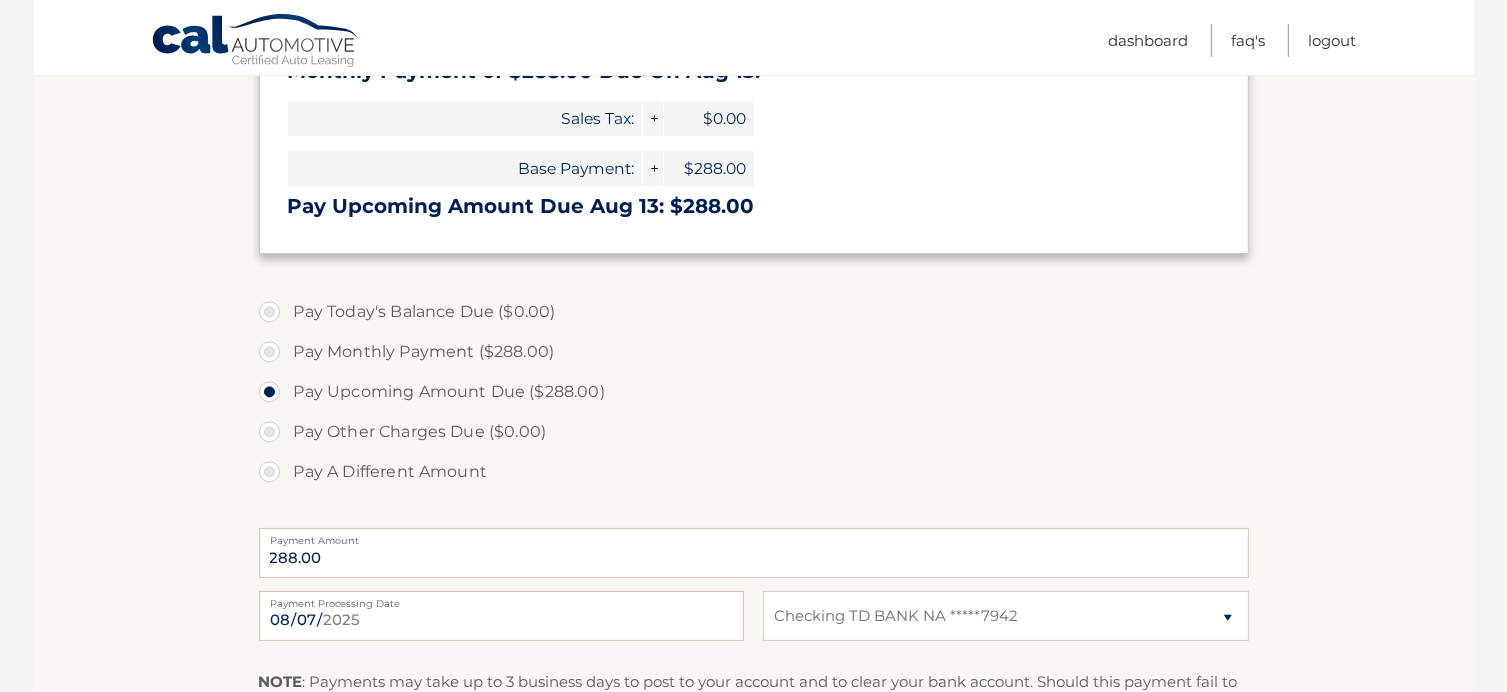 click on "Pay Today's Balance Due ($0.00)" at bounding box center [754, 312] 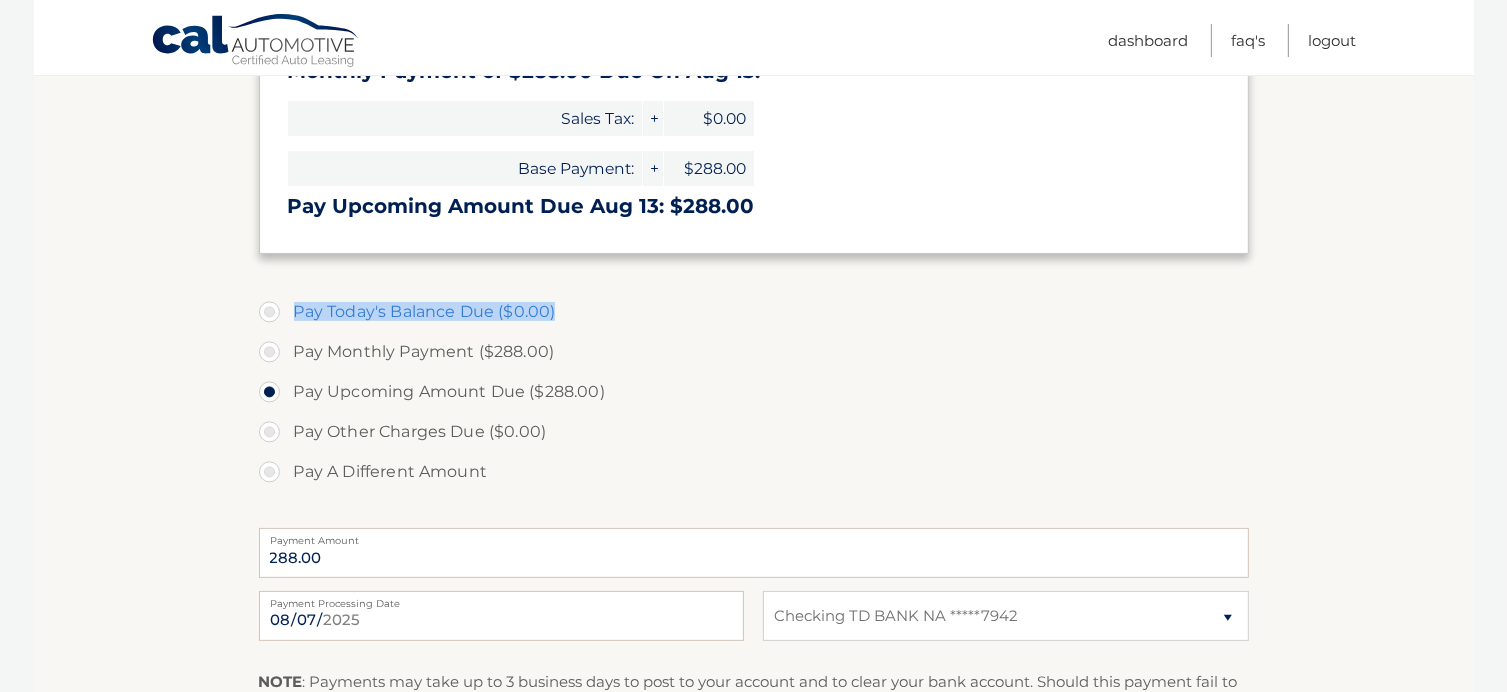 click on "Pay Today's Balance Due ($0.00)" at bounding box center [754, 312] 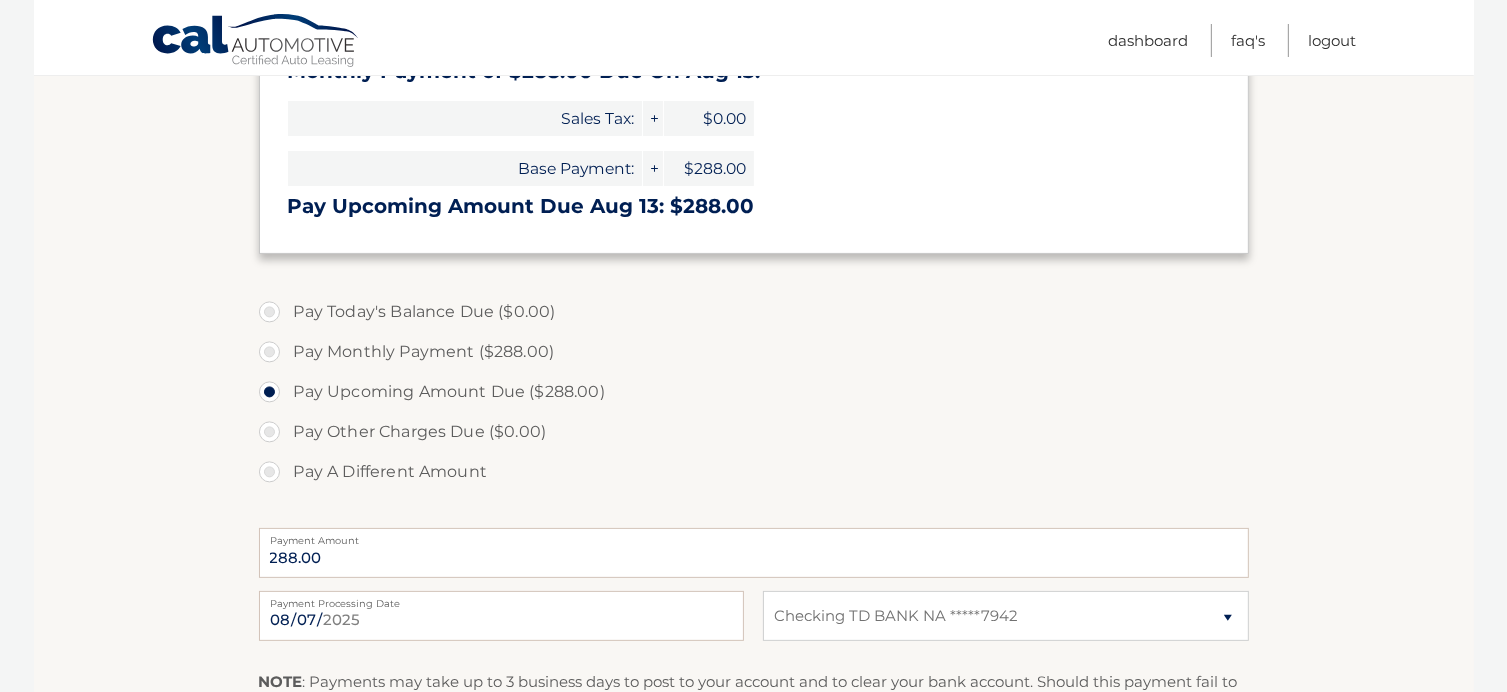 click on "Pay Upcoming Amount Due ($288.00)" at bounding box center (754, 392) 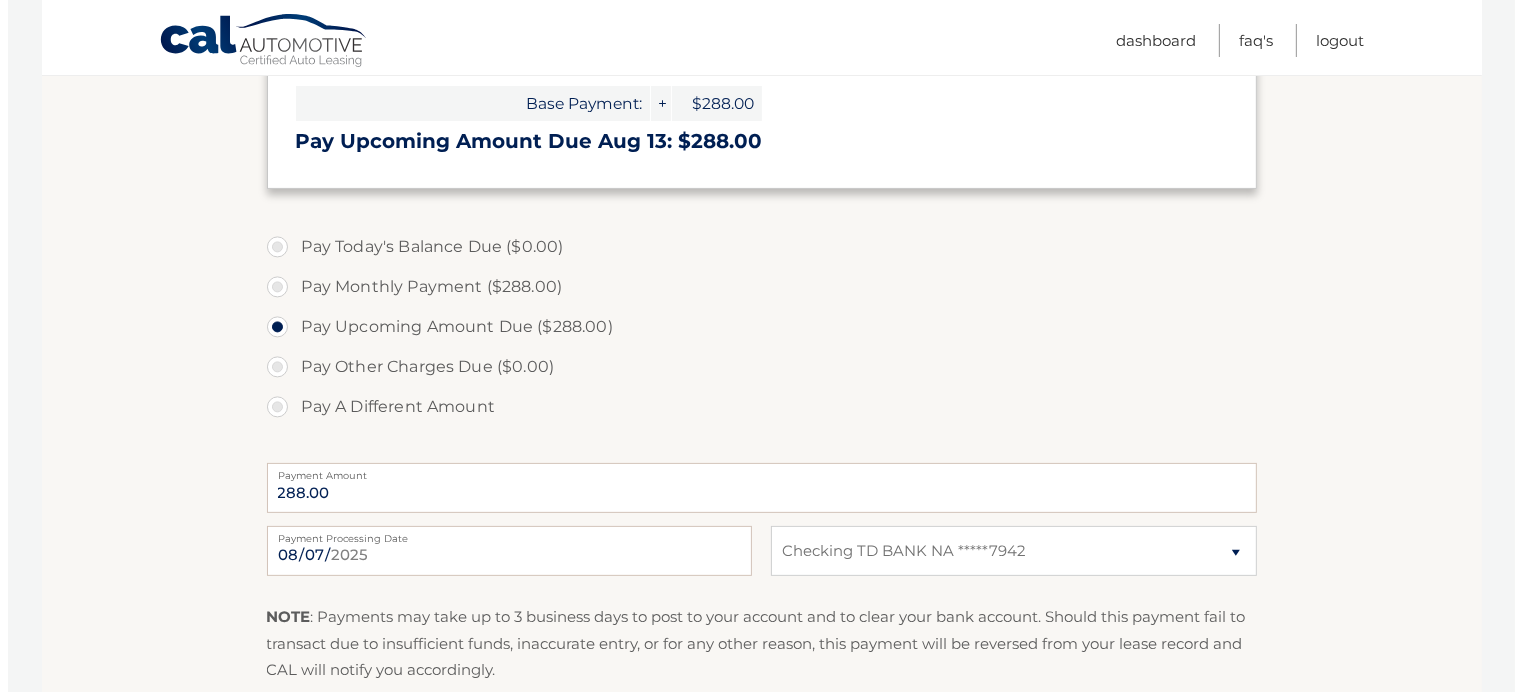 scroll, scrollTop: 600, scrollLeft: 0, axis: vertical 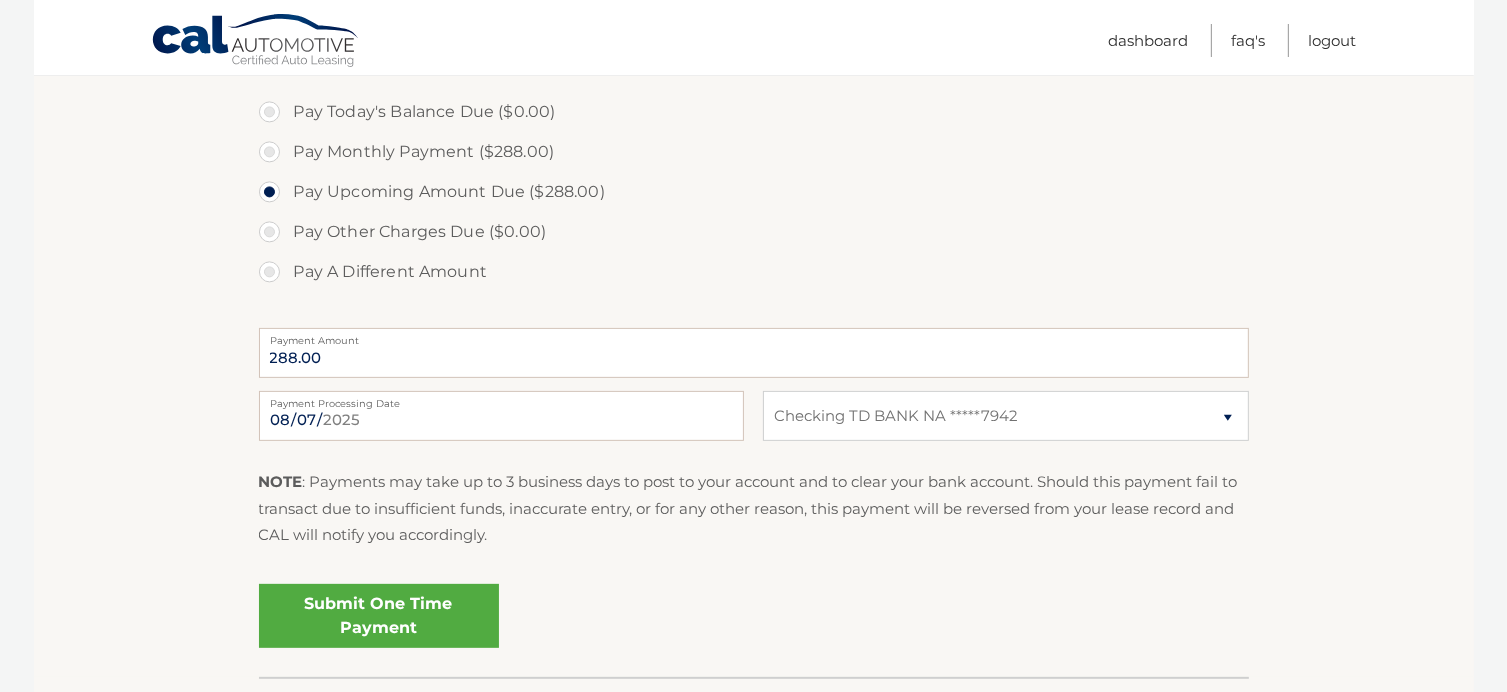 click on "Submit One Time Payment" at bounding box center [379, 616] 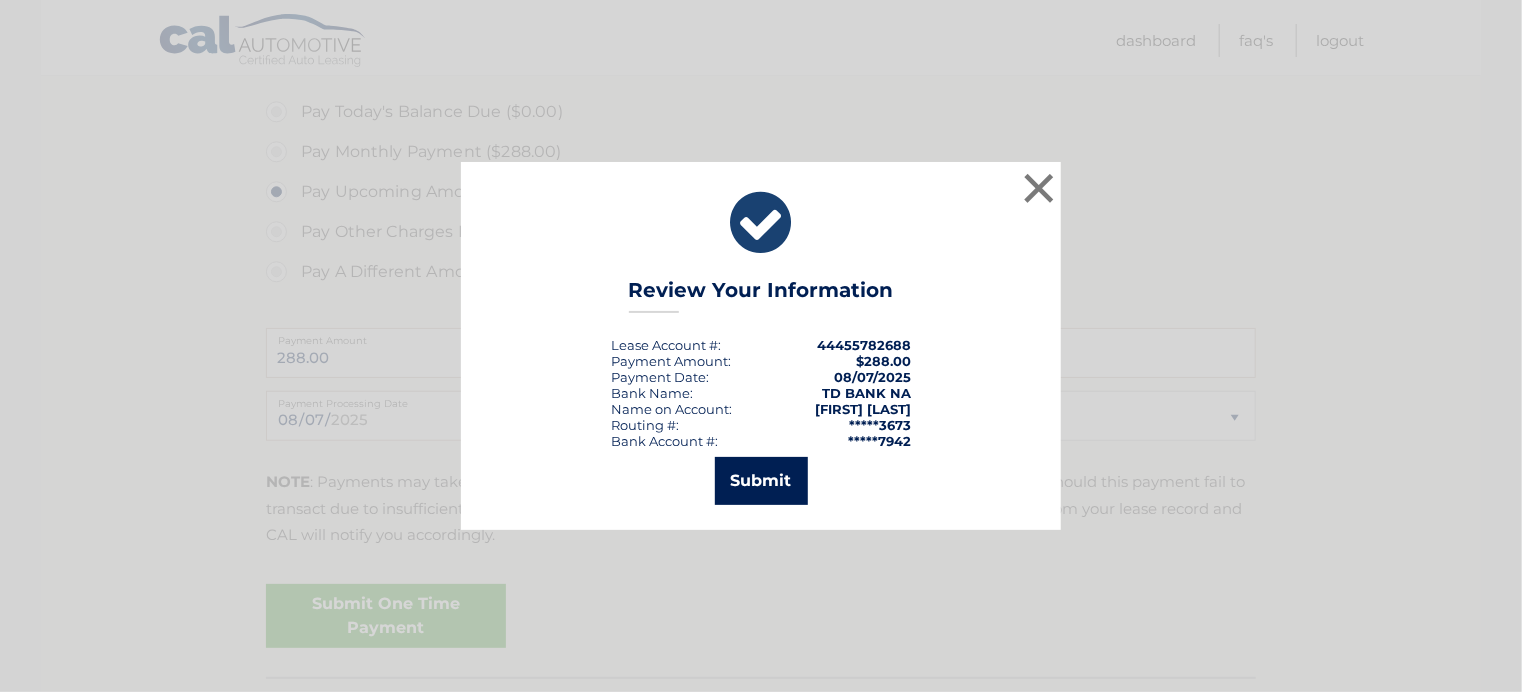 click on "Submit" at bounding box center [761, 481] 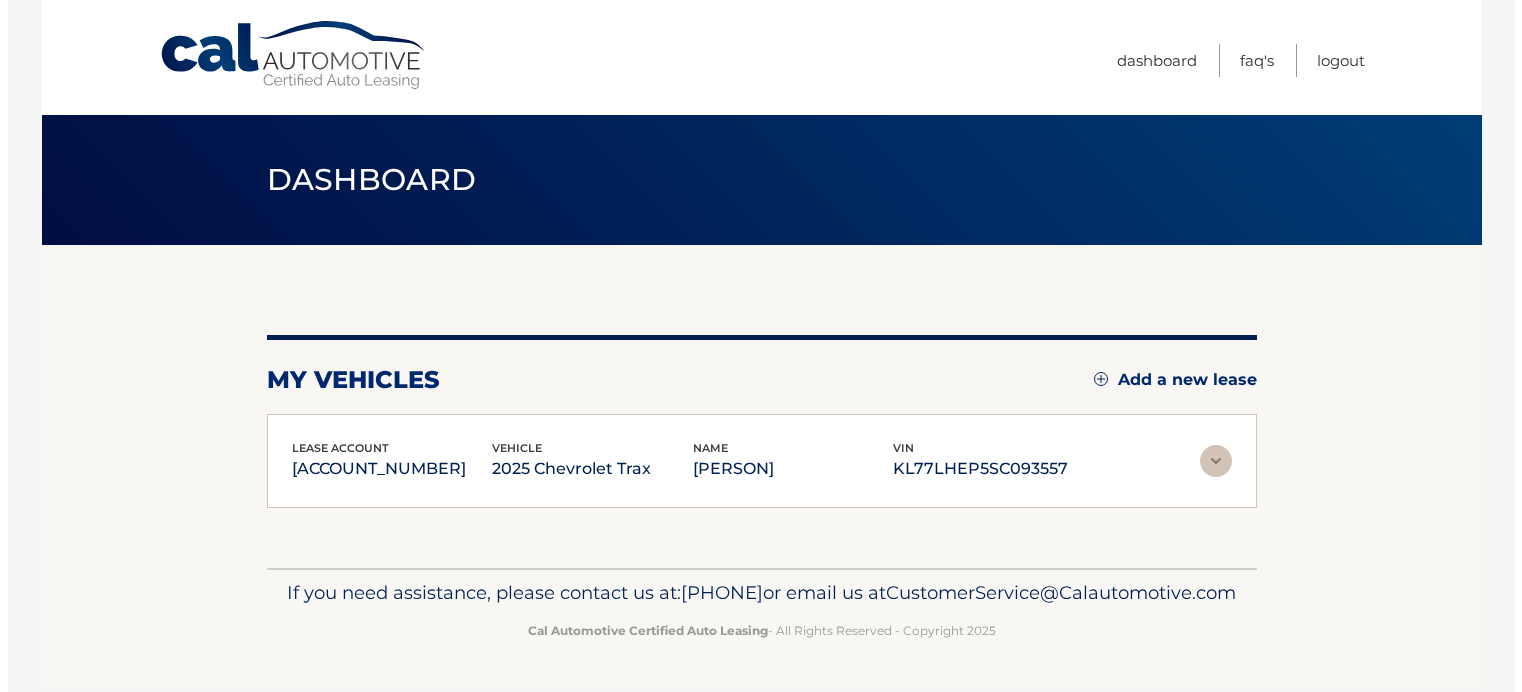 scroll, scrollTop: 0, scrollLeft: 0, axis: both 